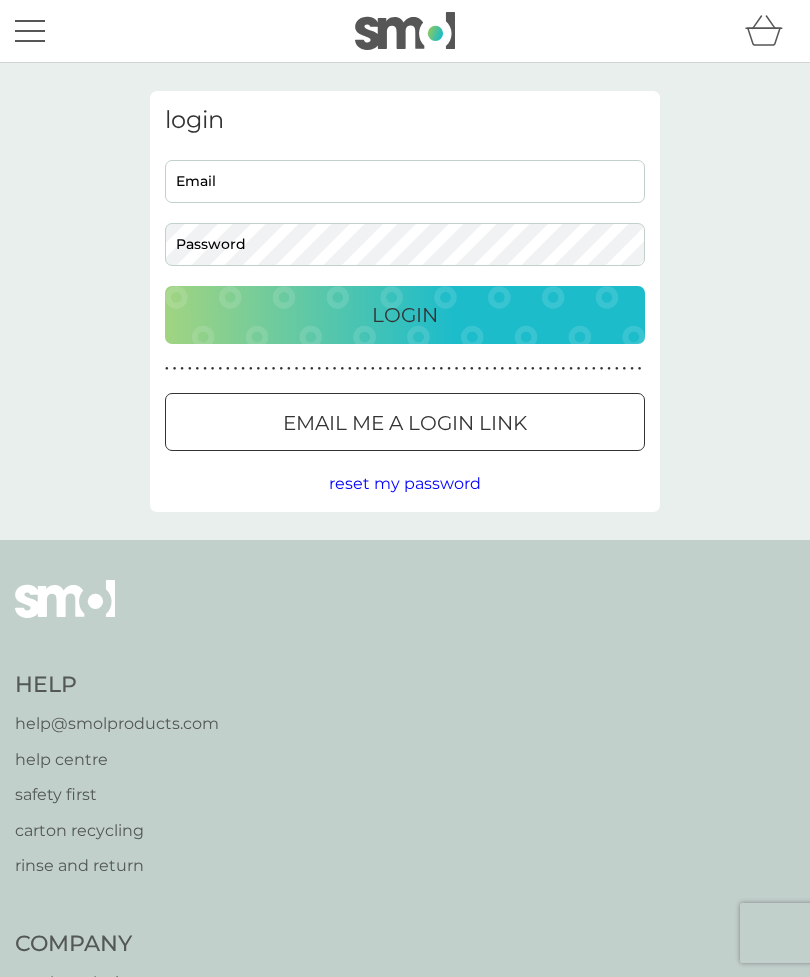 scroll, scrollTop: 0, scrollLeft: 0, axis: both 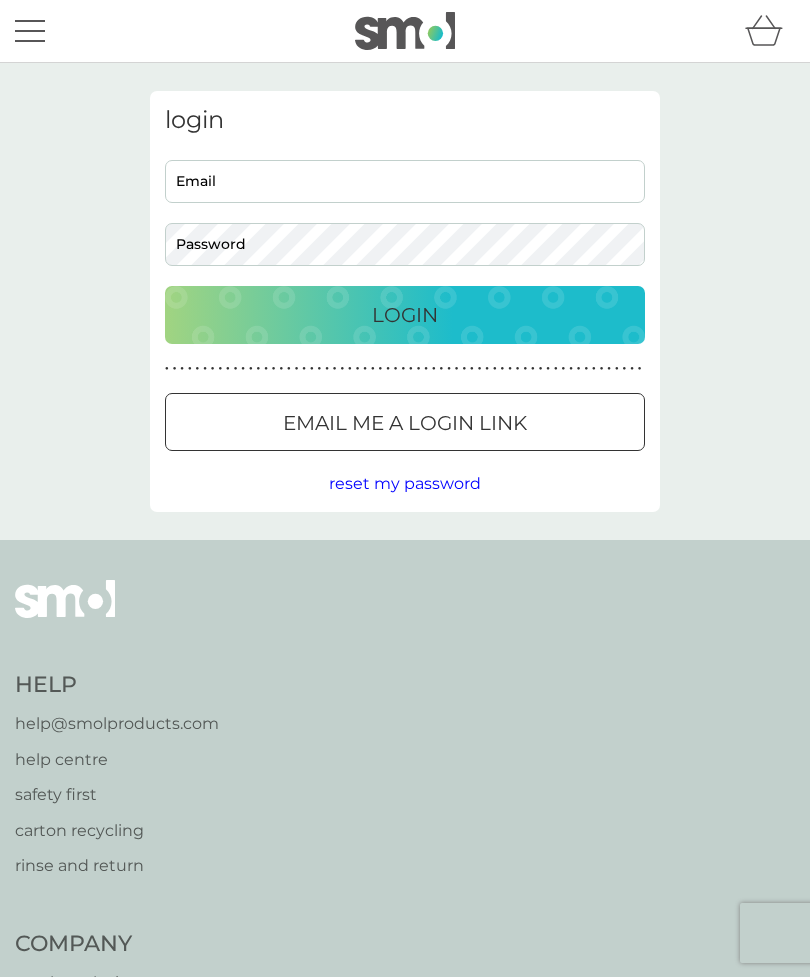 click on "Email" at bounding box center [405, 181] 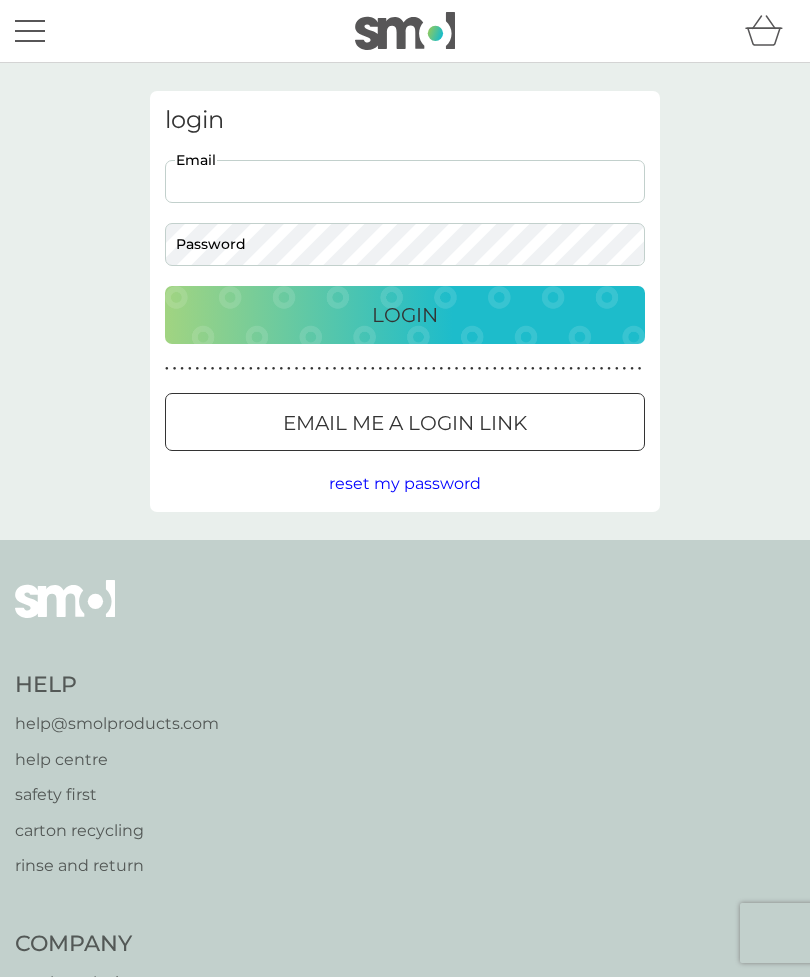 type on "[USERNAME]@[DOMAIN].com" 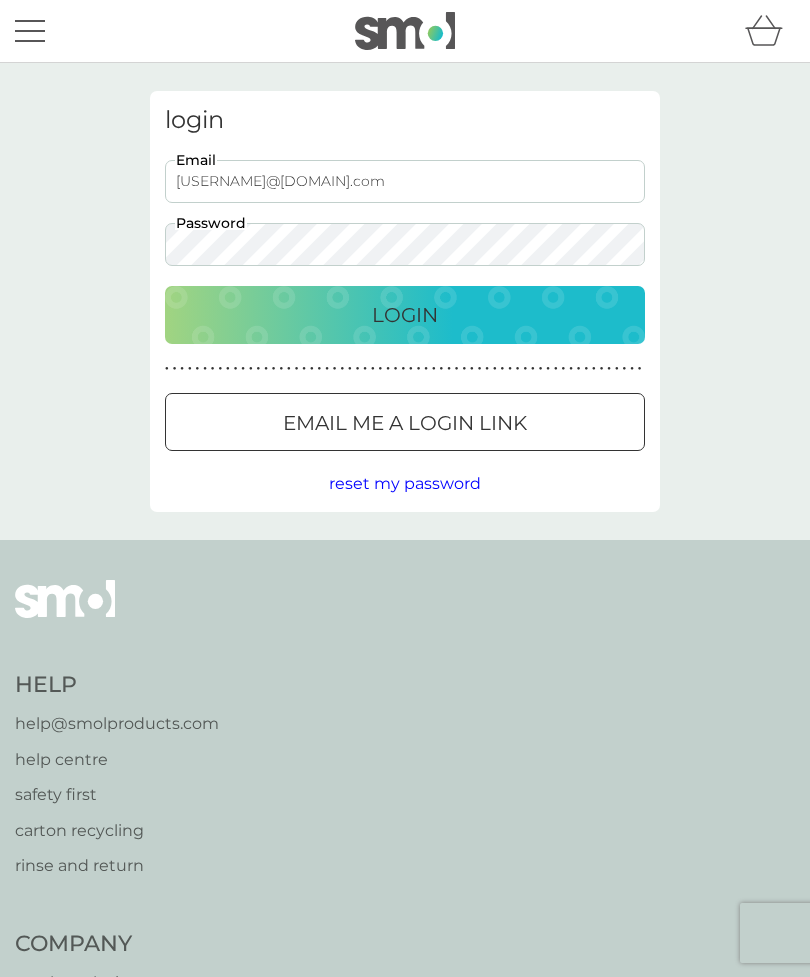 click on "Login" at bounding box center (405, 315) 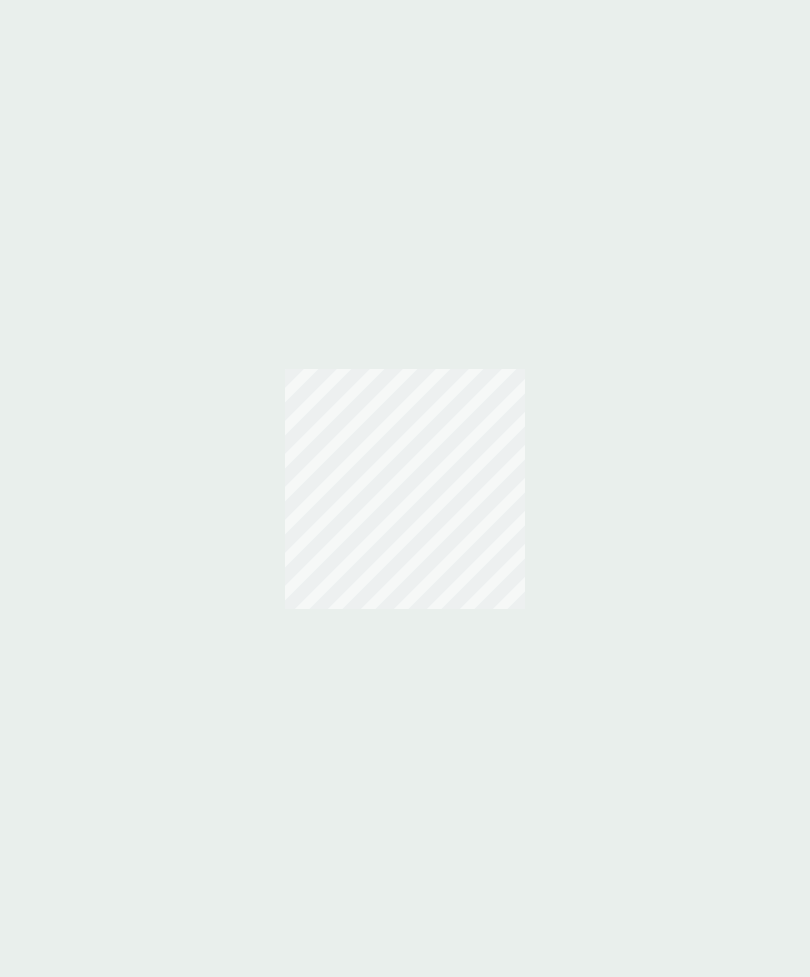 scroll, scrollTop: 0, scrollLeft: 0, axis: both 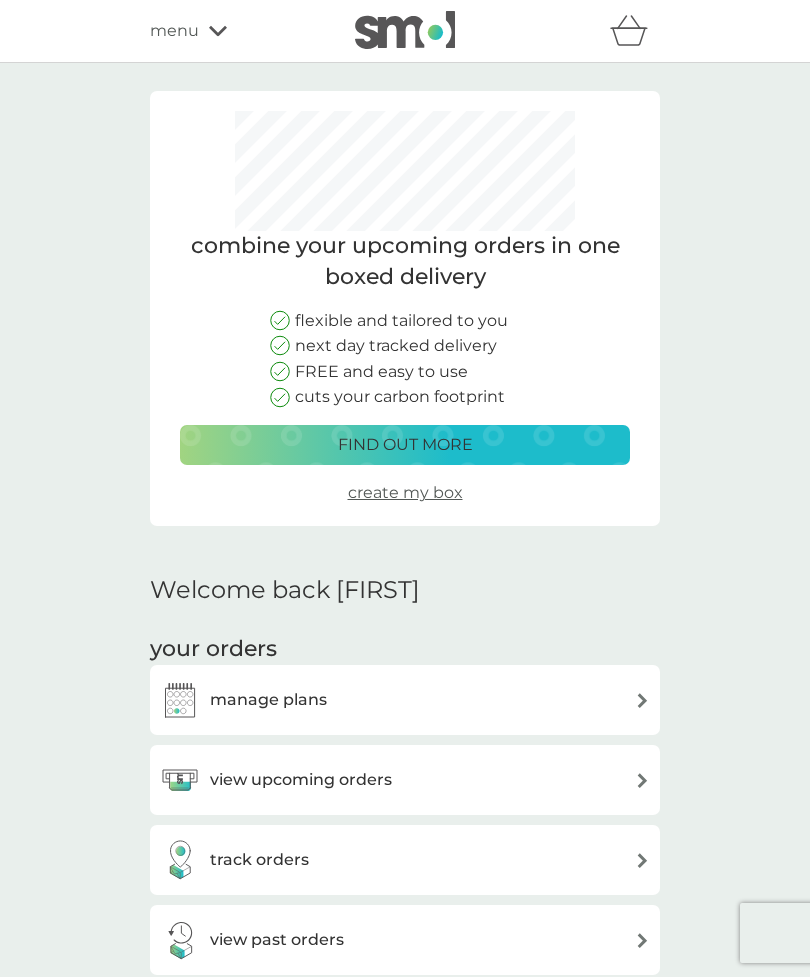 click 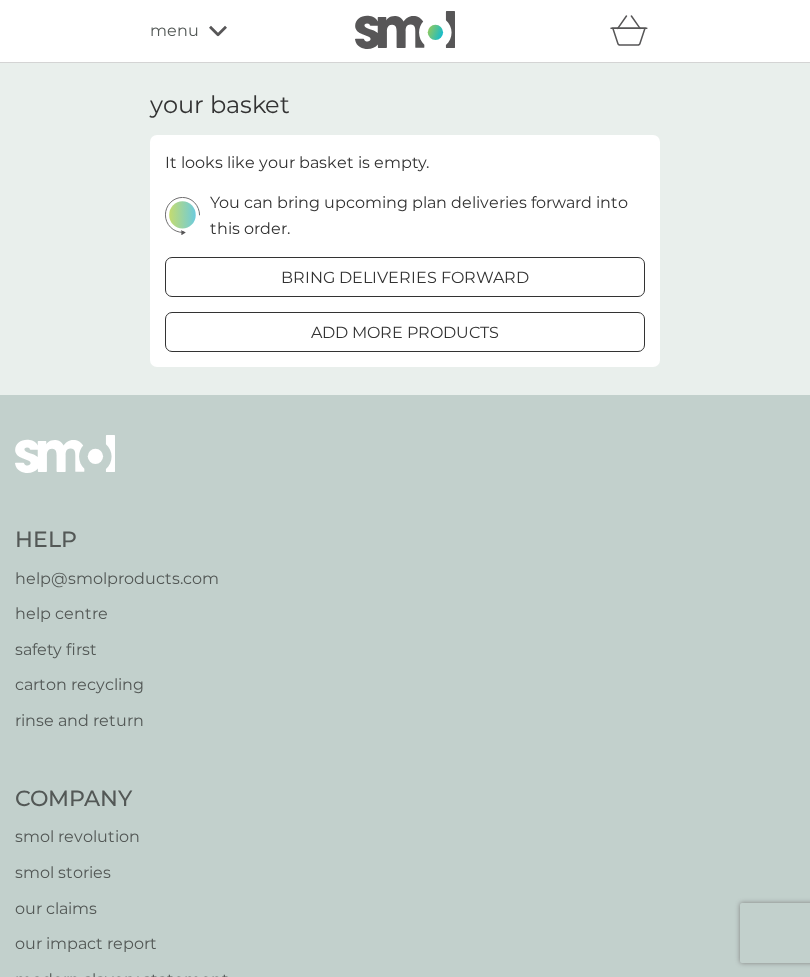 click on "bring deliveries forward" at bounding box center [405, 278] 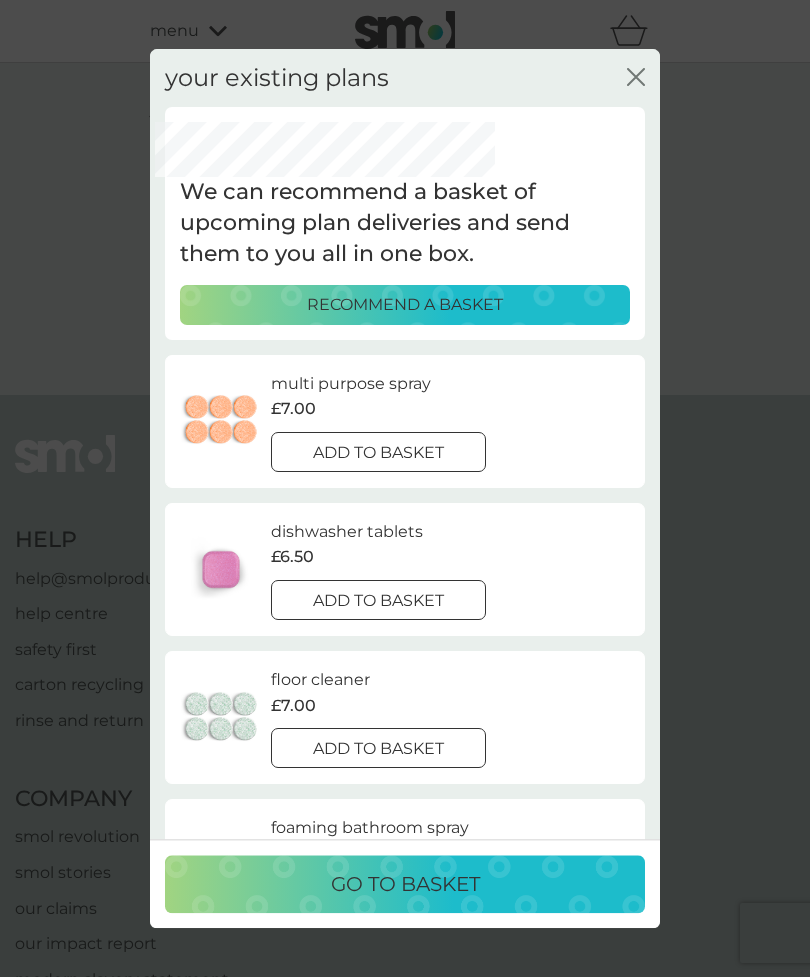 click on "add to basket" at bounding box center [378, 601] 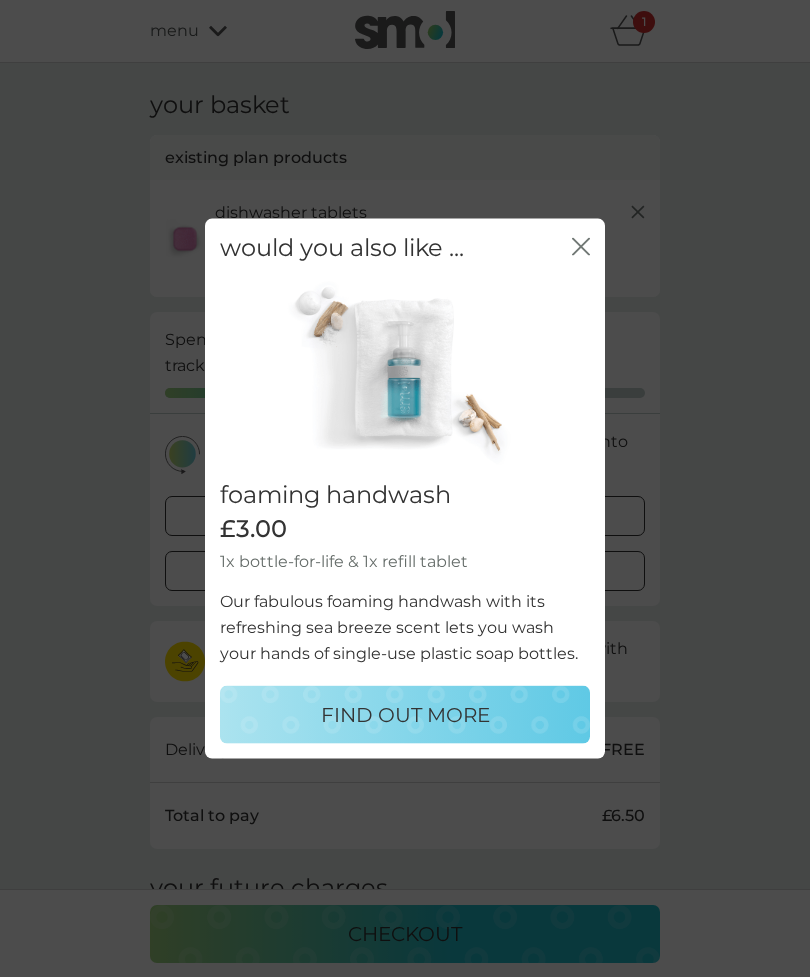 click 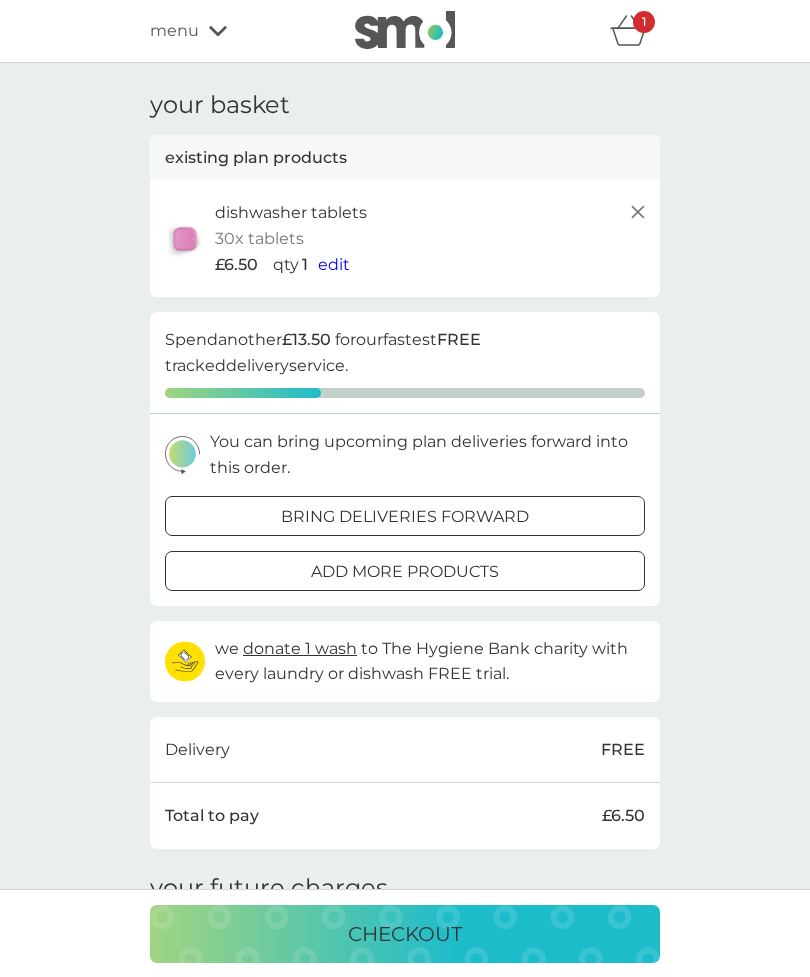 click on "bring deliveries forward" at bounding box center [405, 517] 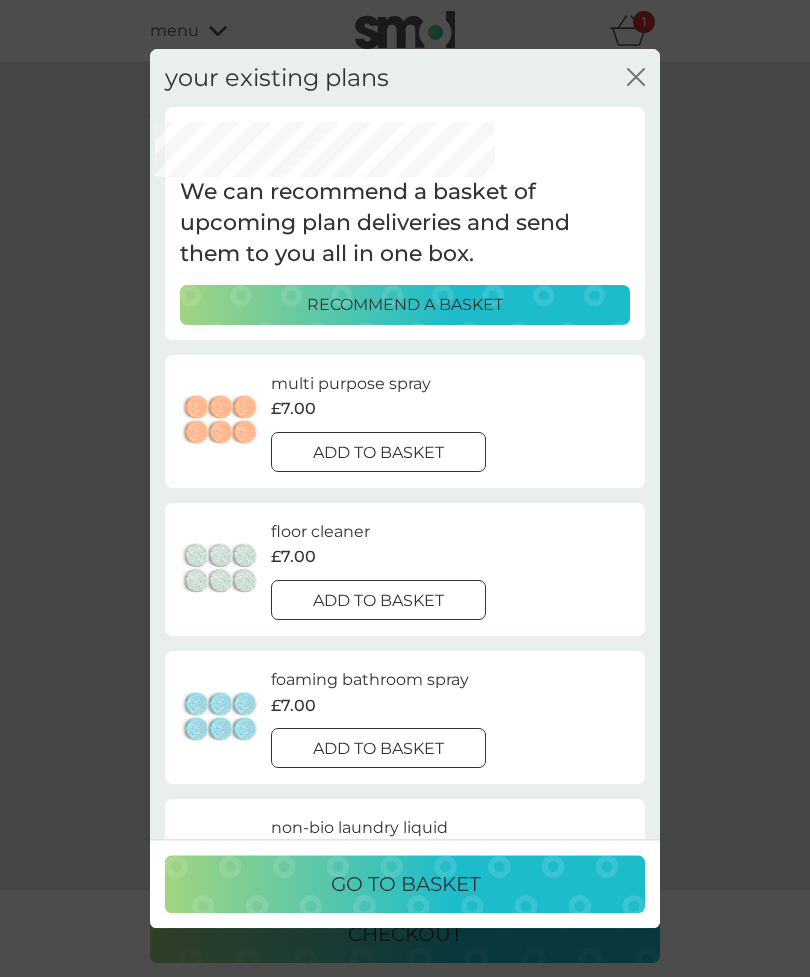 click on "add to basket" at bounding box center (378, 453) 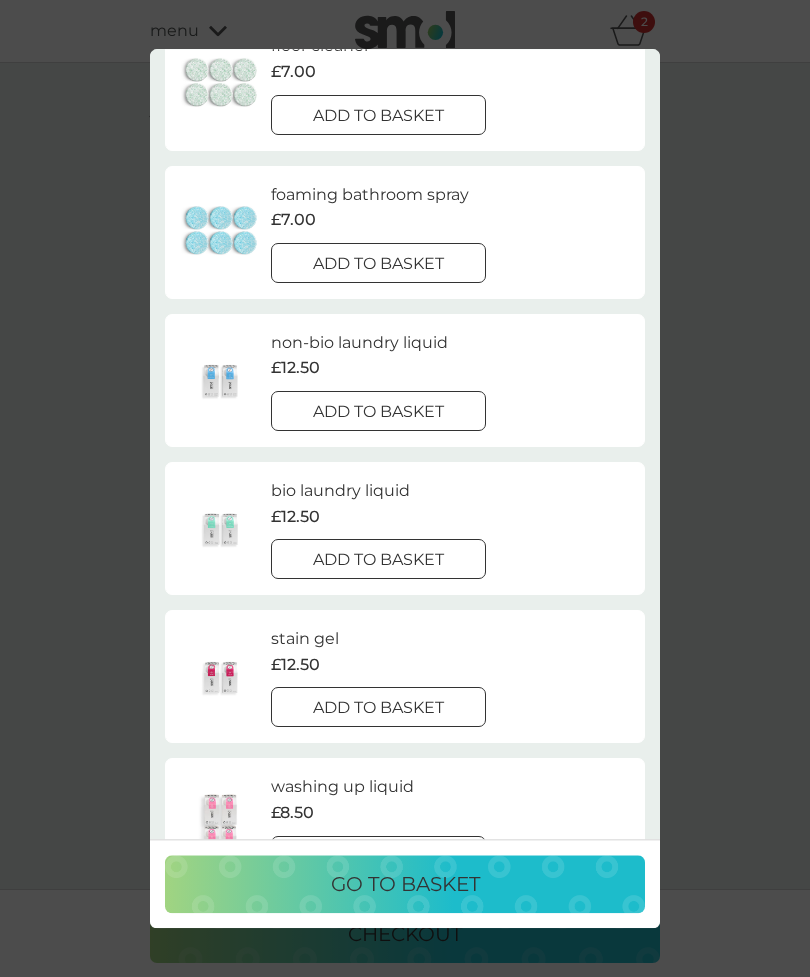 scroll, scrollTop: 455, scrollLeft: 0, axis: vertical 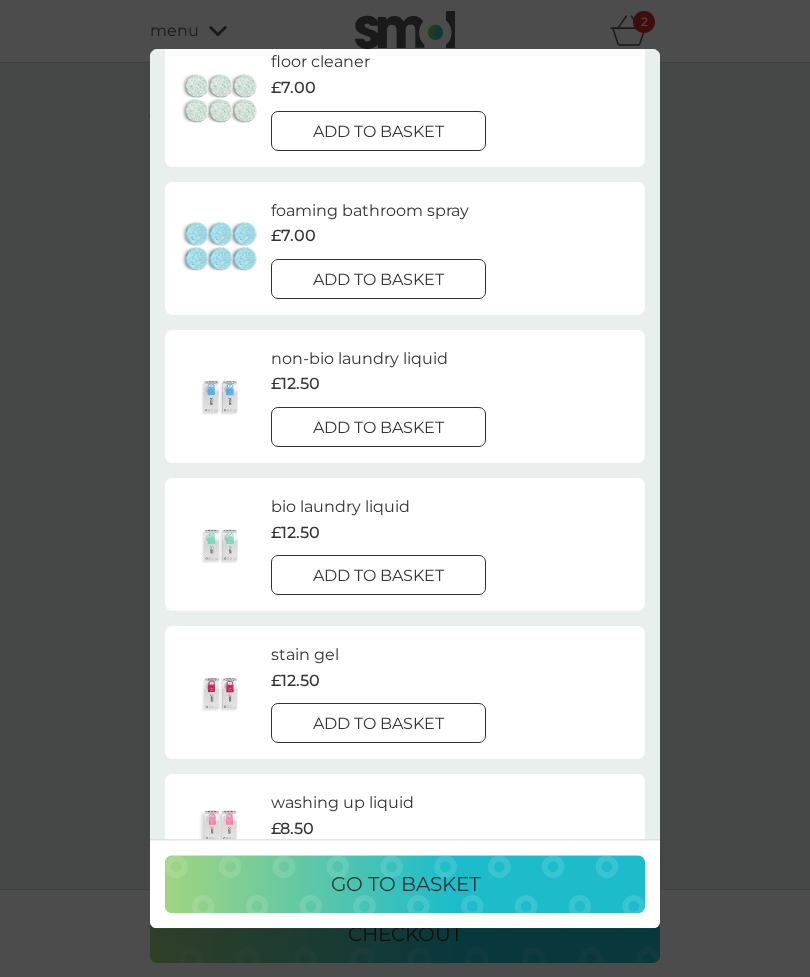click on "go to basket" at bounding box center [405, 884] 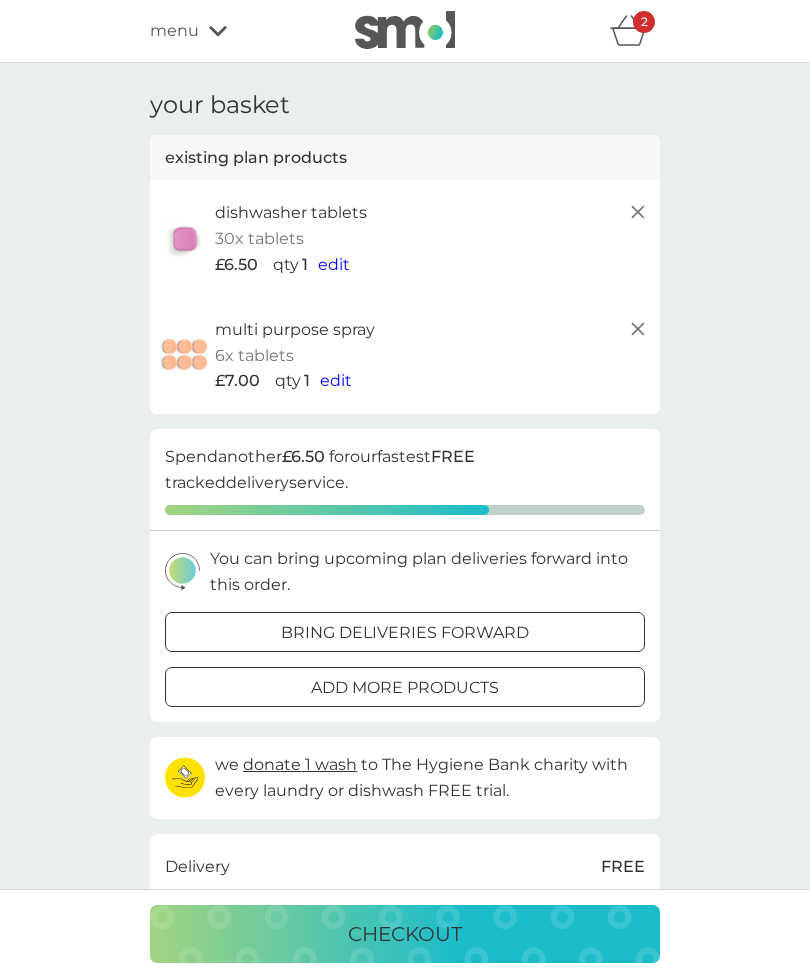 click on "add more products" at bounding box center (405, 688) 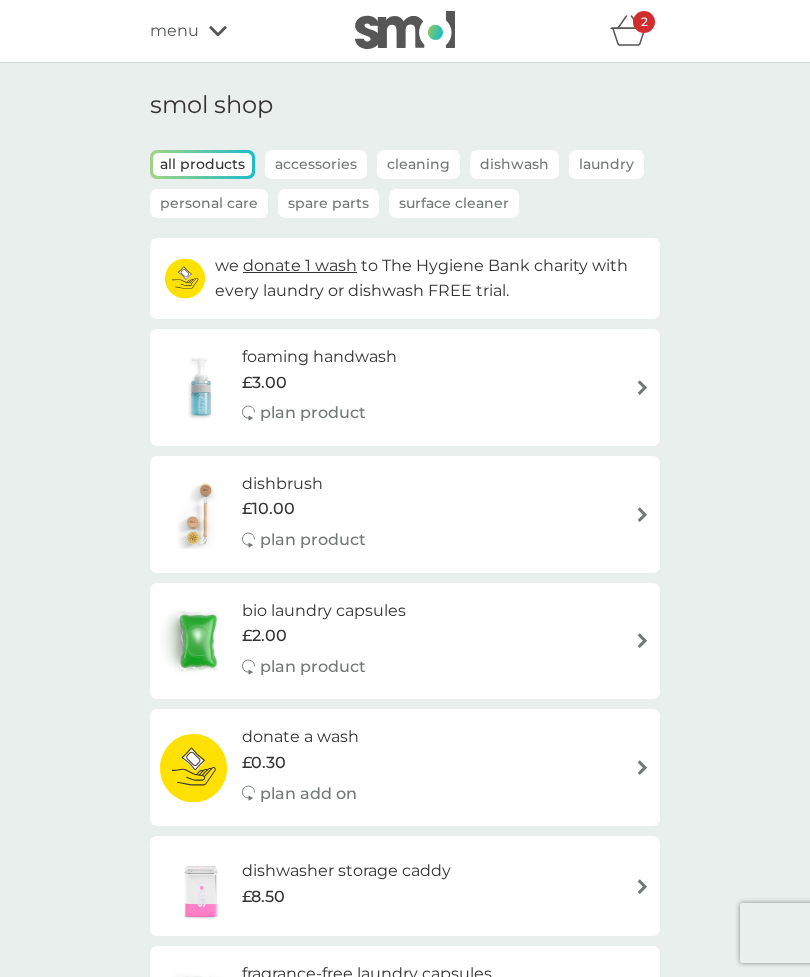 click on "Spare Parts" at bounding box center (328, 203) 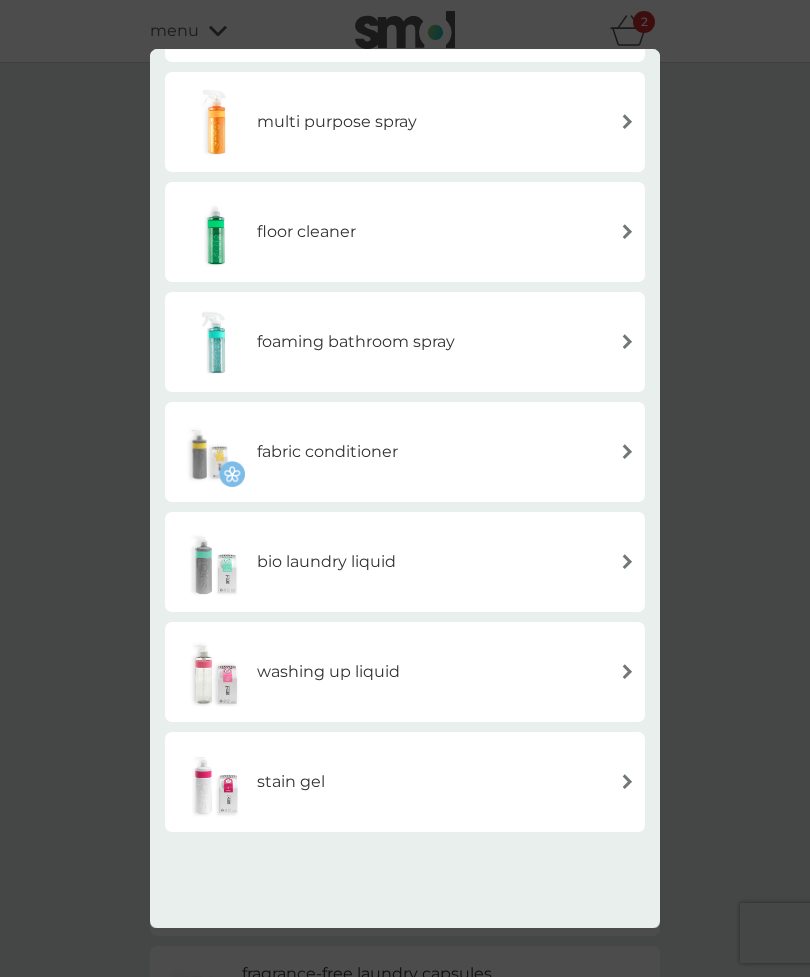 scroll, scrollTop: 209, scrollLeft: 0, axis: vertical 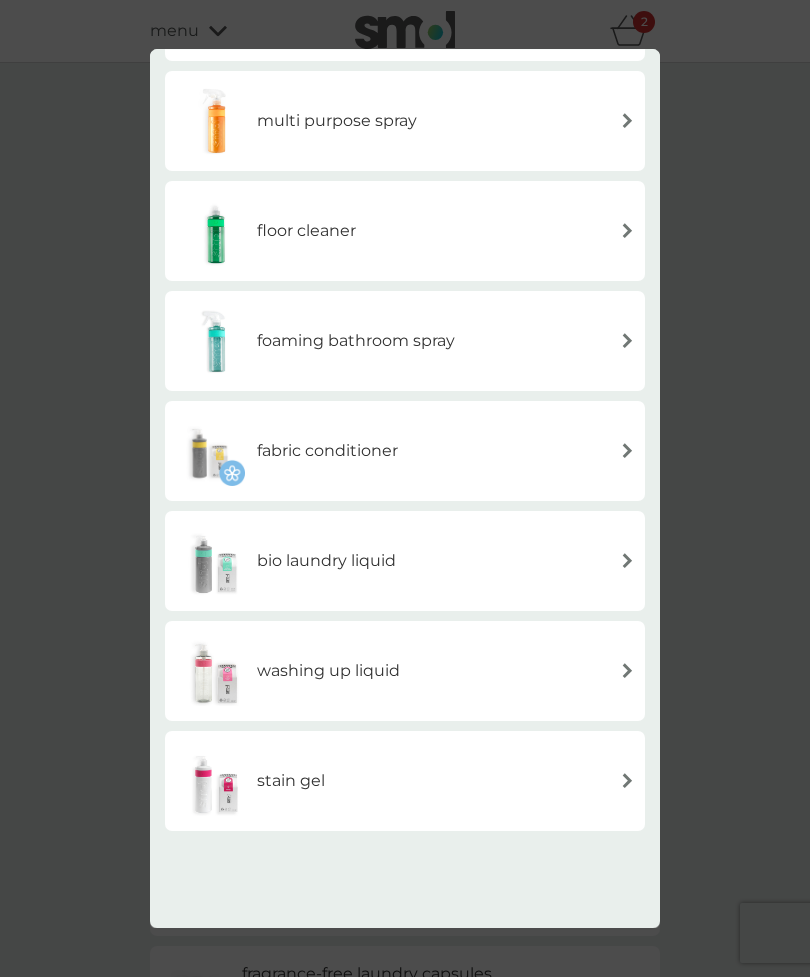 click on "bio laundry liquid" at bounding box center [405, 561] 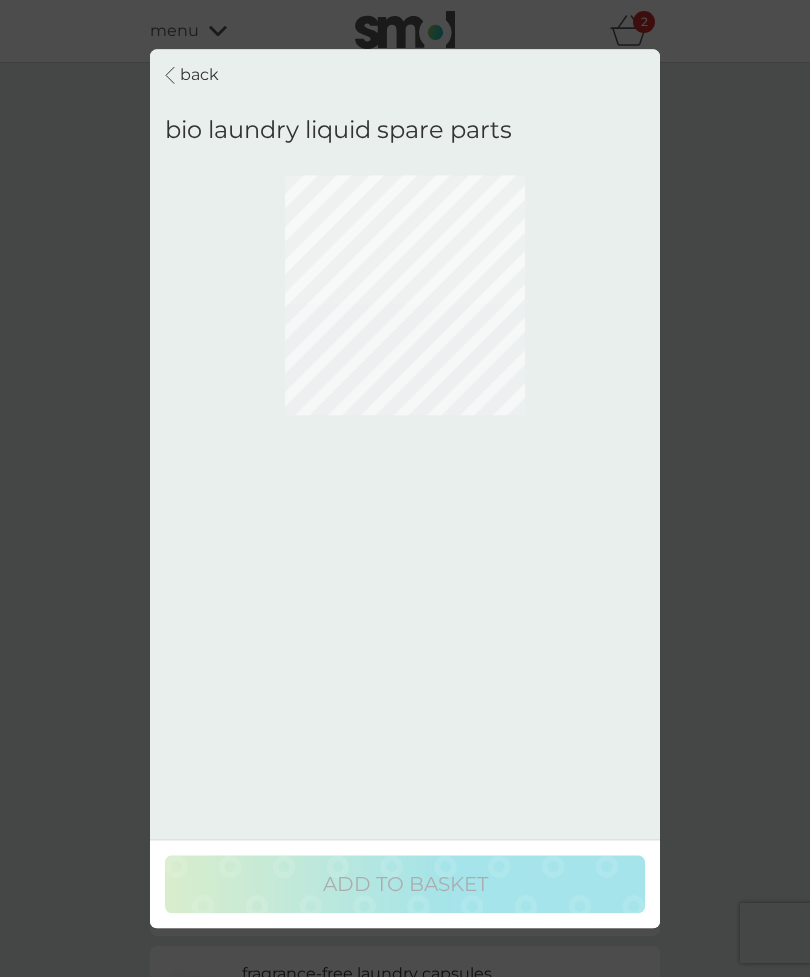 scroll, scrollTop: 0, scrollLeft: 0, axis: both 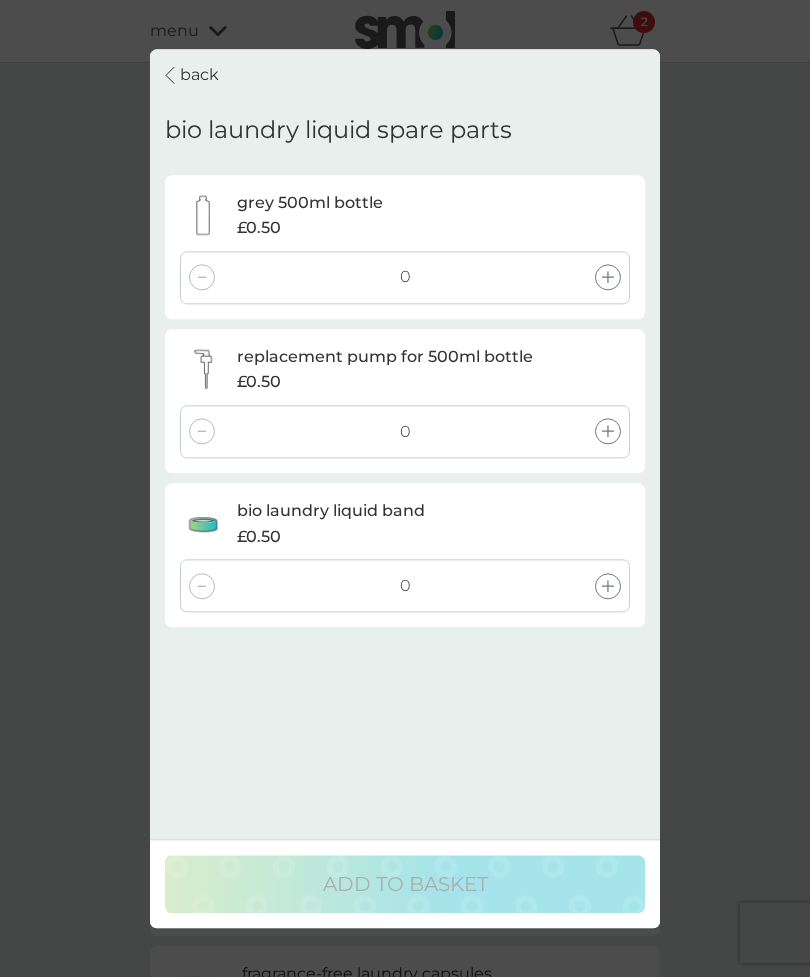 click 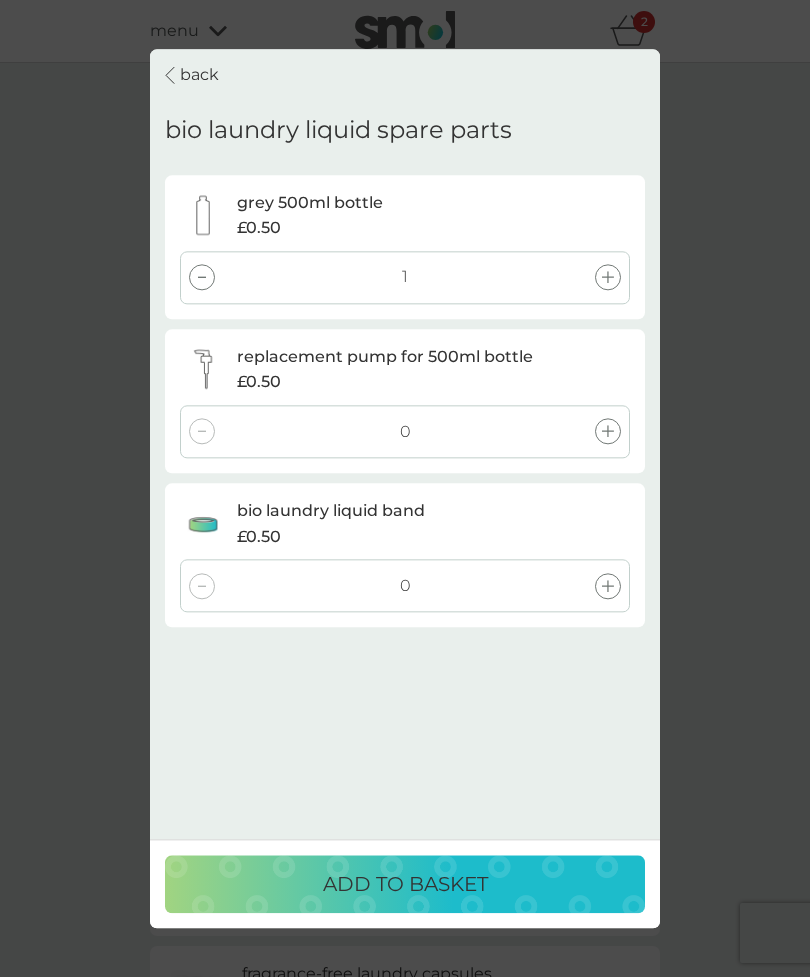 click at bounding box center (608, 432) 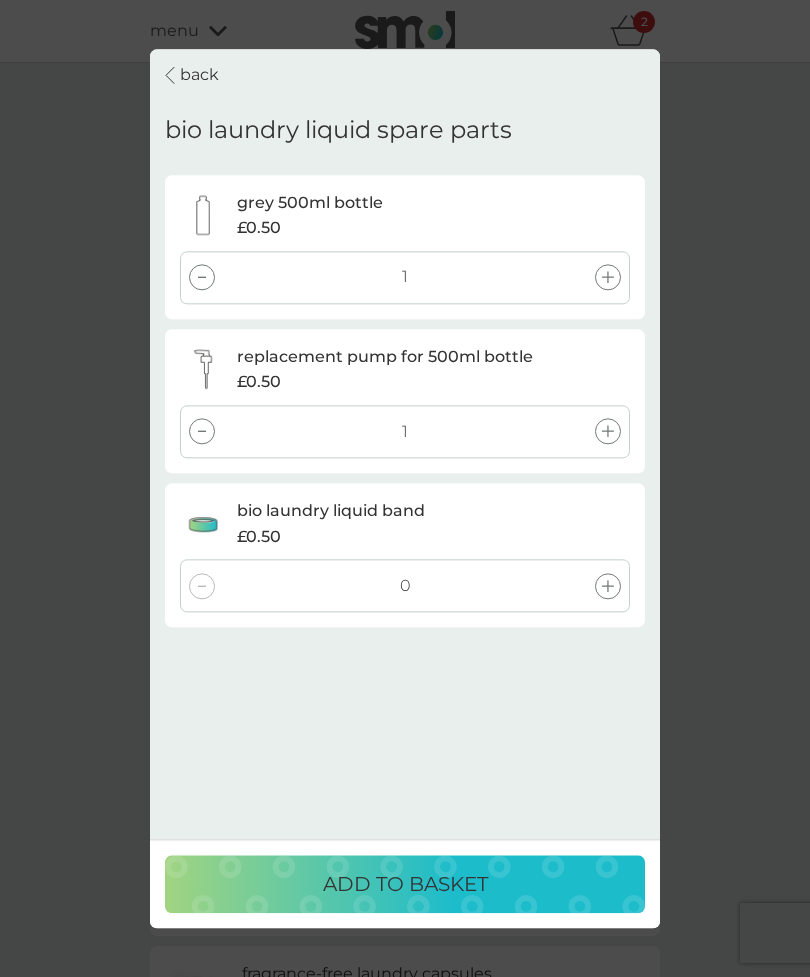 click at bounding box center (608, 586) 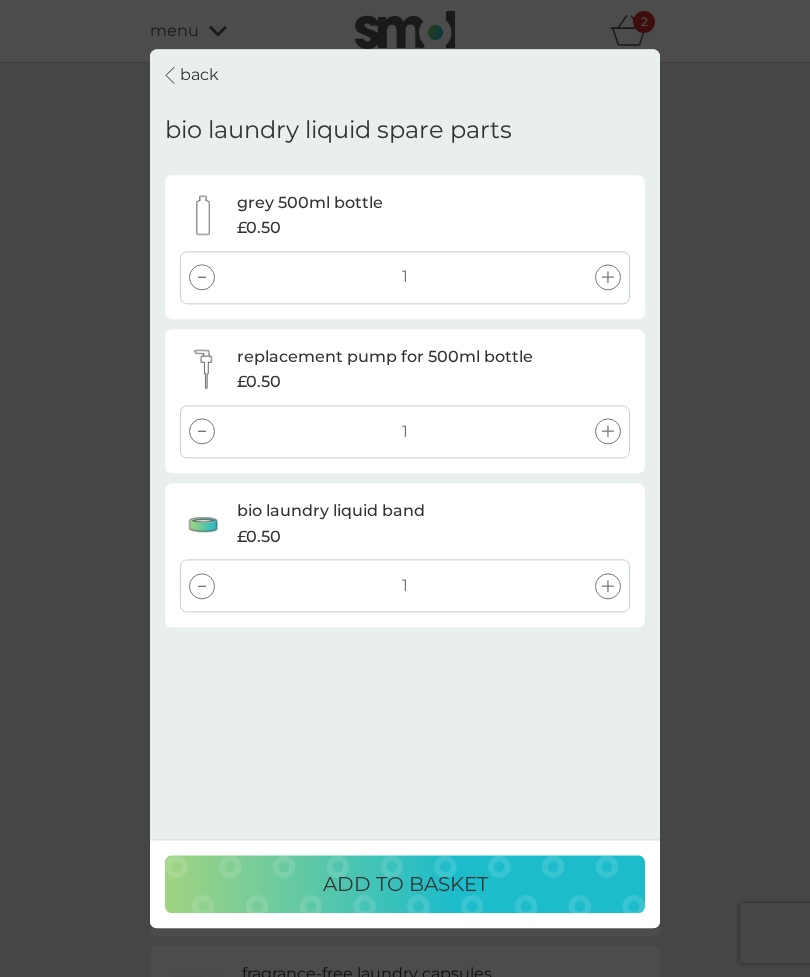 click on "ADD TO BASKET" at bounding box center (405, 884) 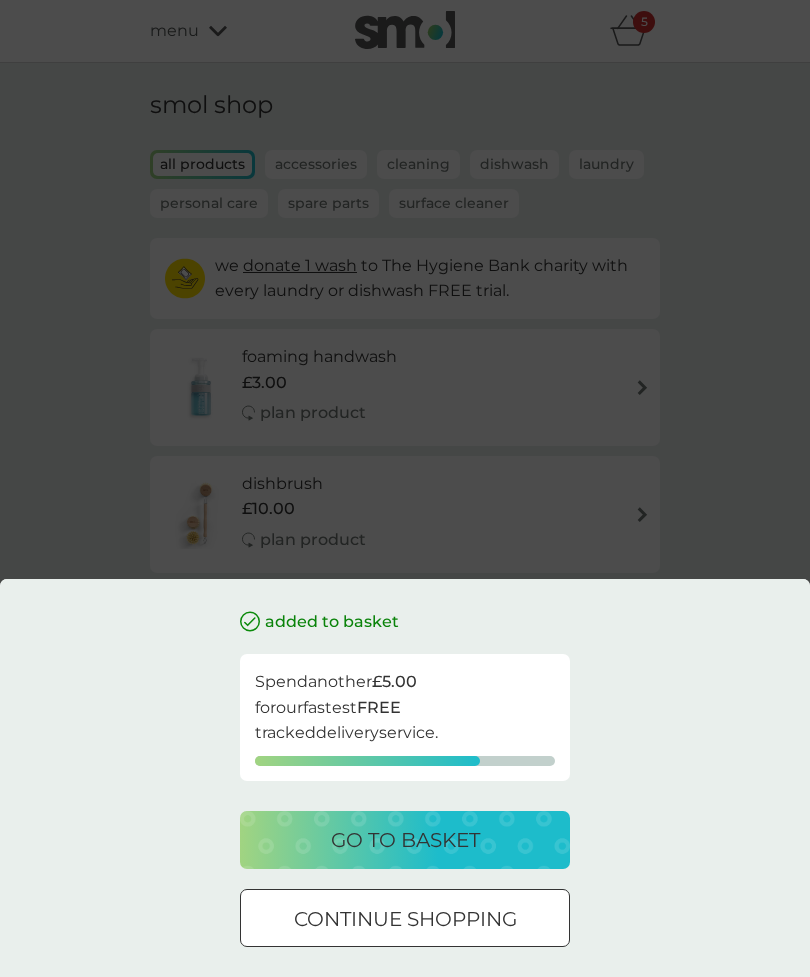 click on "continue shopping" at bounding box center [405, 919] 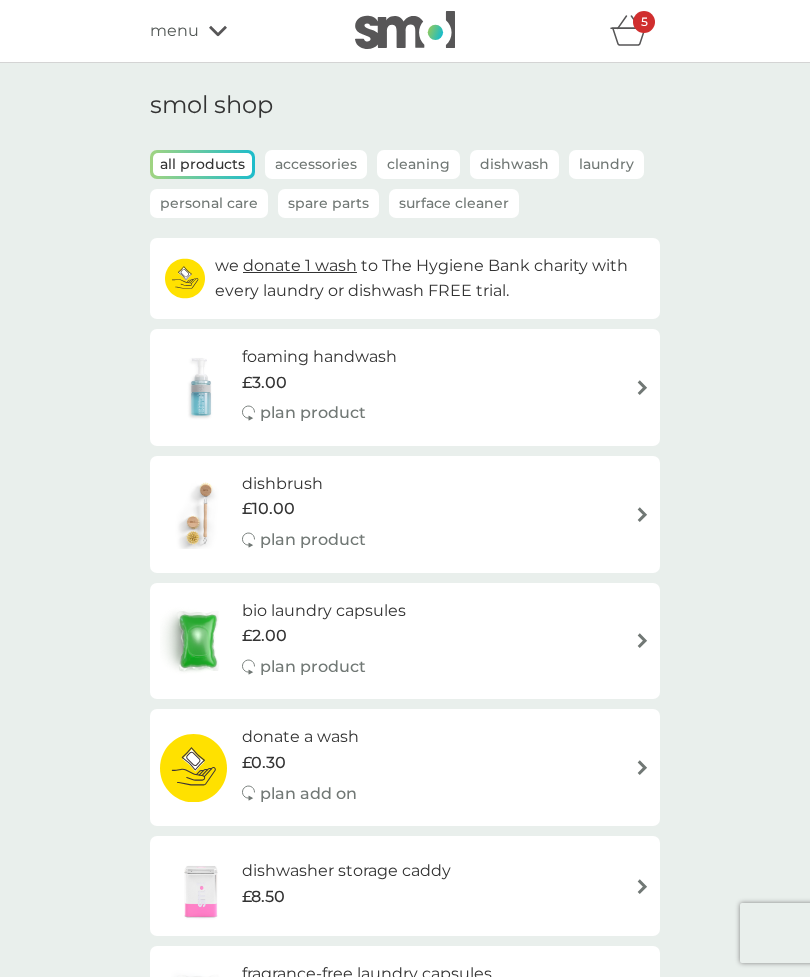click on "Accessories" at bounding box center (316, 164) 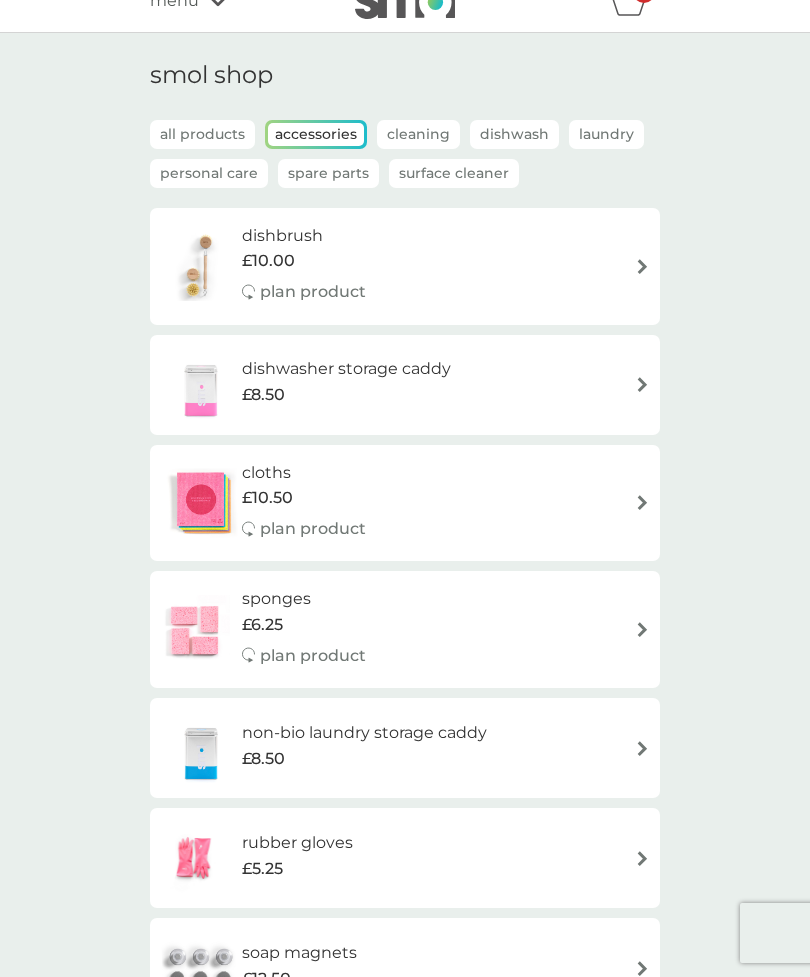 scroll, scrollTop: 88, scrollLeft: 0, axis: vertical 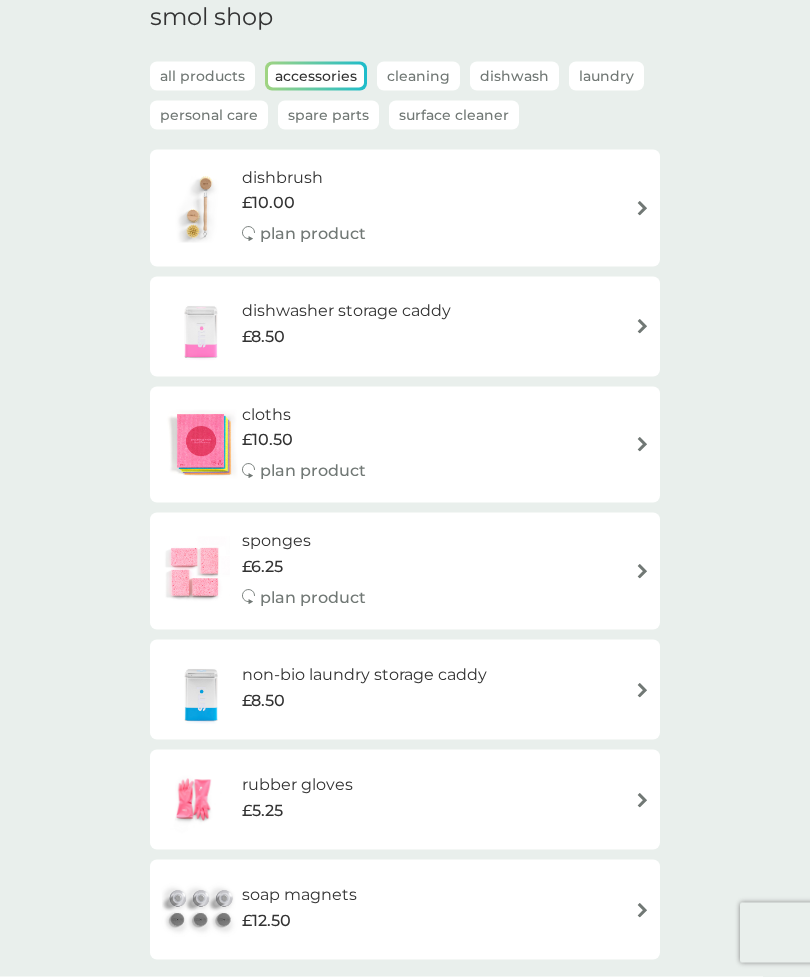 click at bounding box center (642, 800) 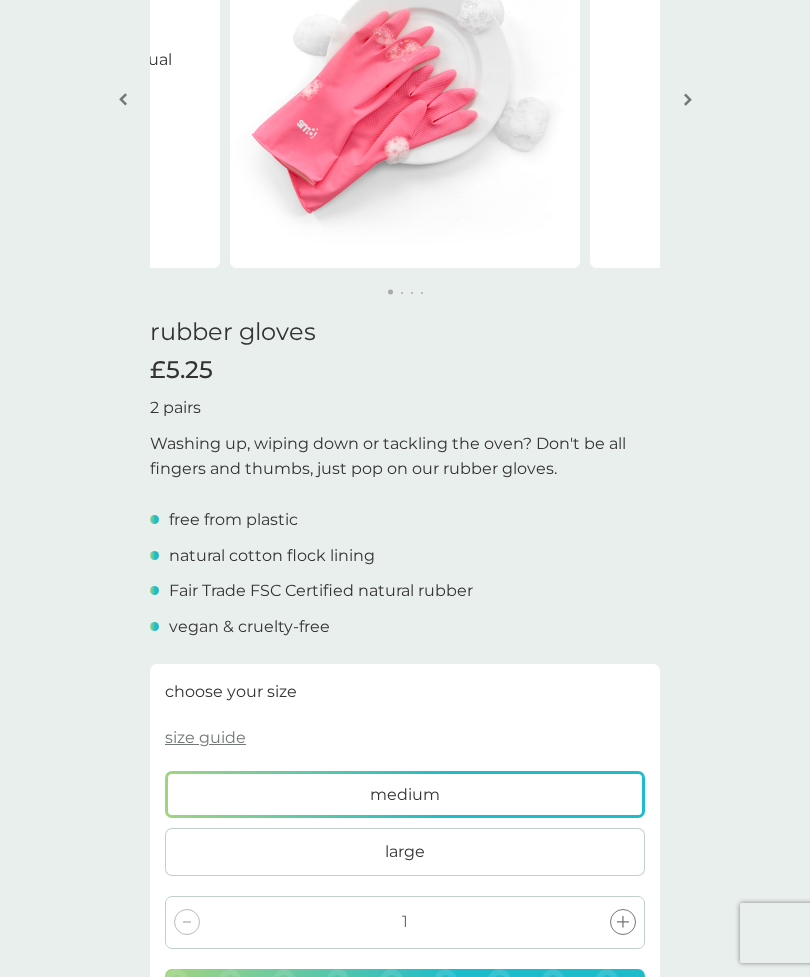 scroll, scrollTop: 245, scrollLeft: 0, axis: vertical 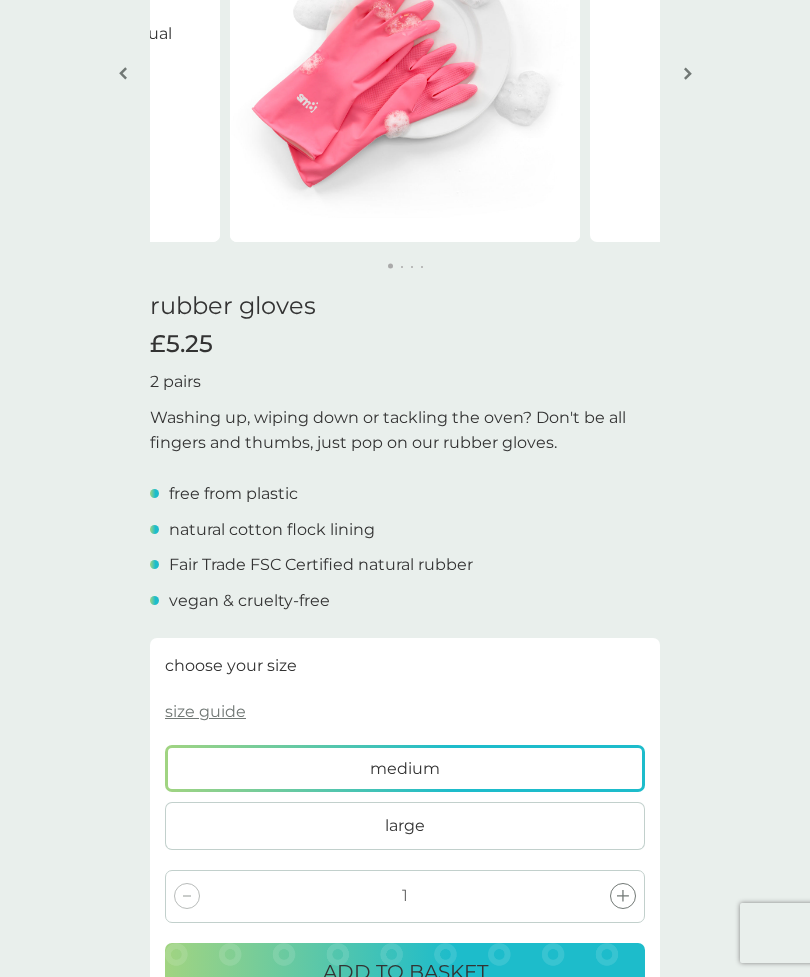 click on "medium" at bounding box center (405, 769) 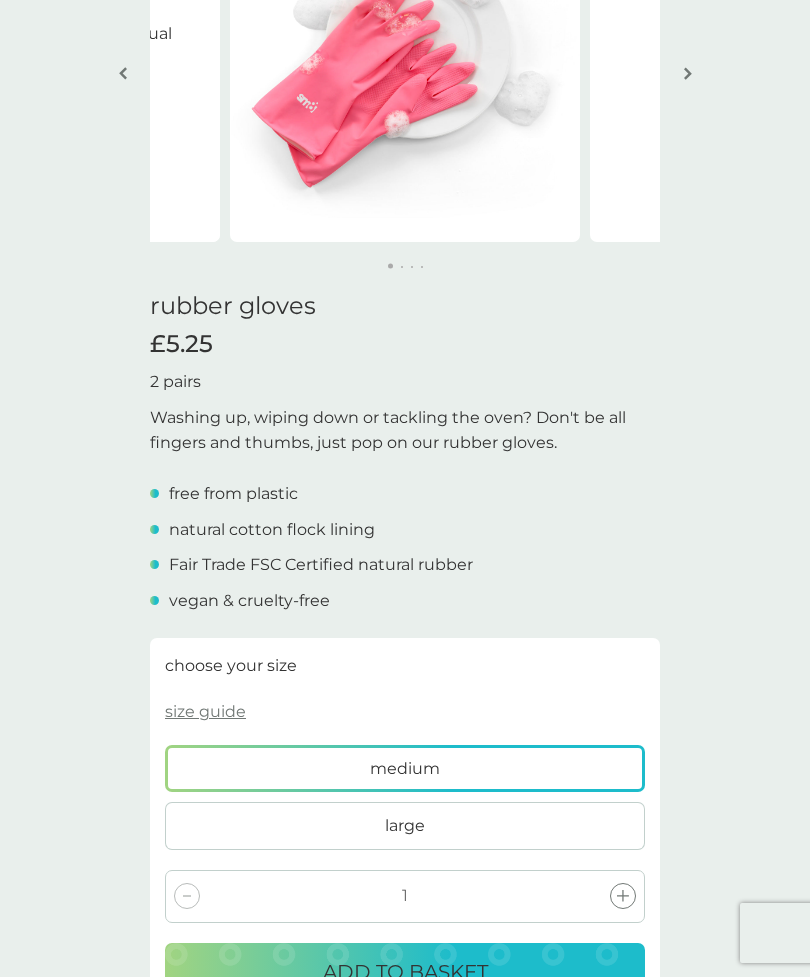click on "ADD TO BASKET" at bounding box center (405, 972) 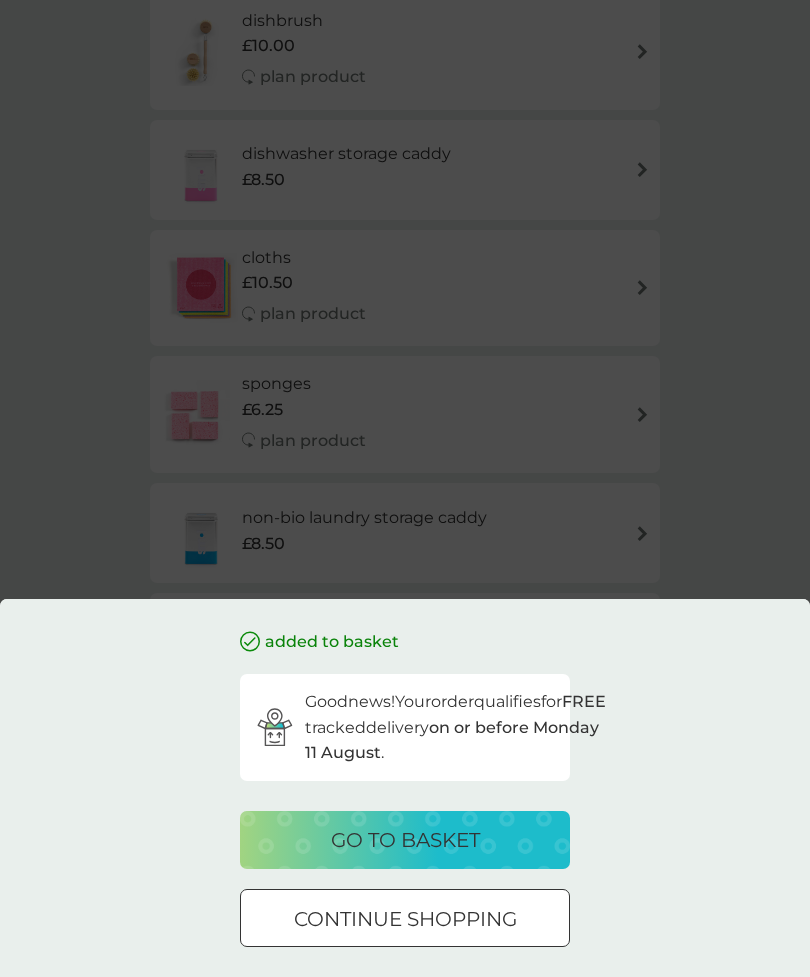 scroll, scrollTop: 0, scrollLeft: 0, axis: both 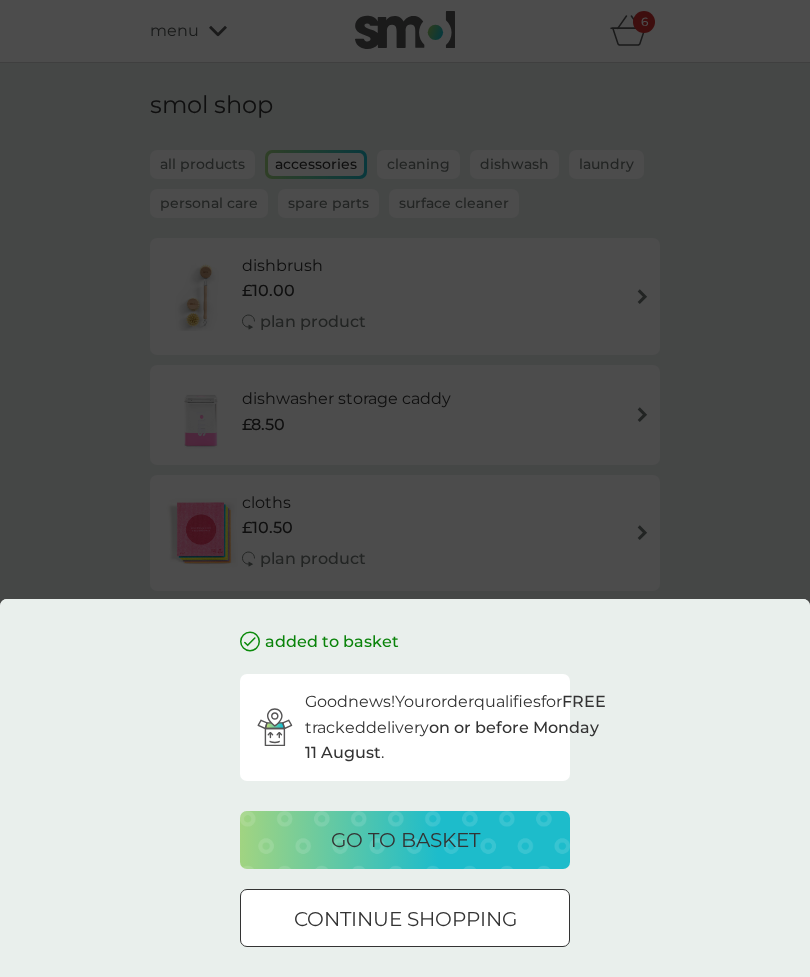 click on "go to basket" at bounding box center [405, 840] 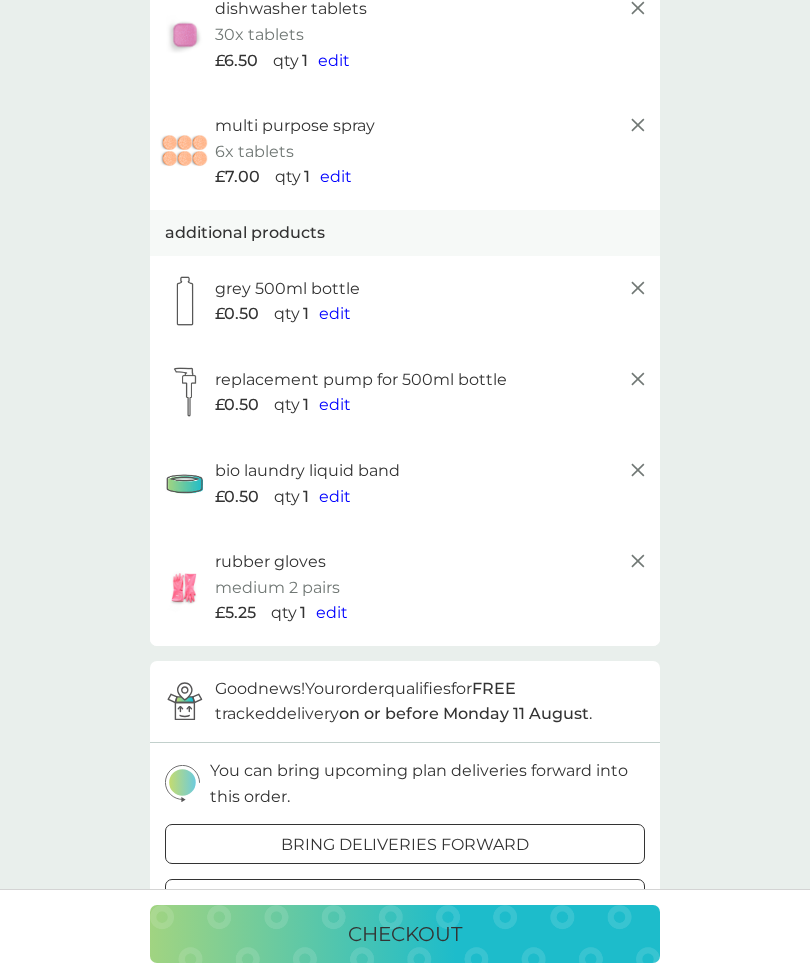 scroll, scrollTop: 199, scrollLeft: 0, axis: vertical 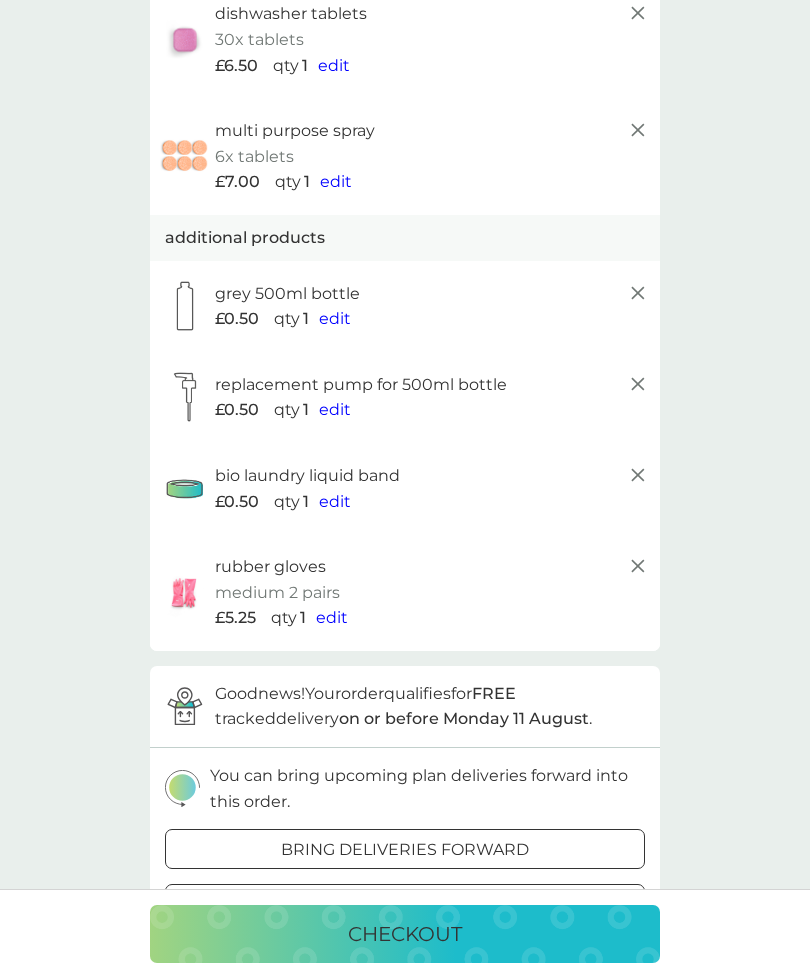 click on "checkout" at bounding box center [405, 934] 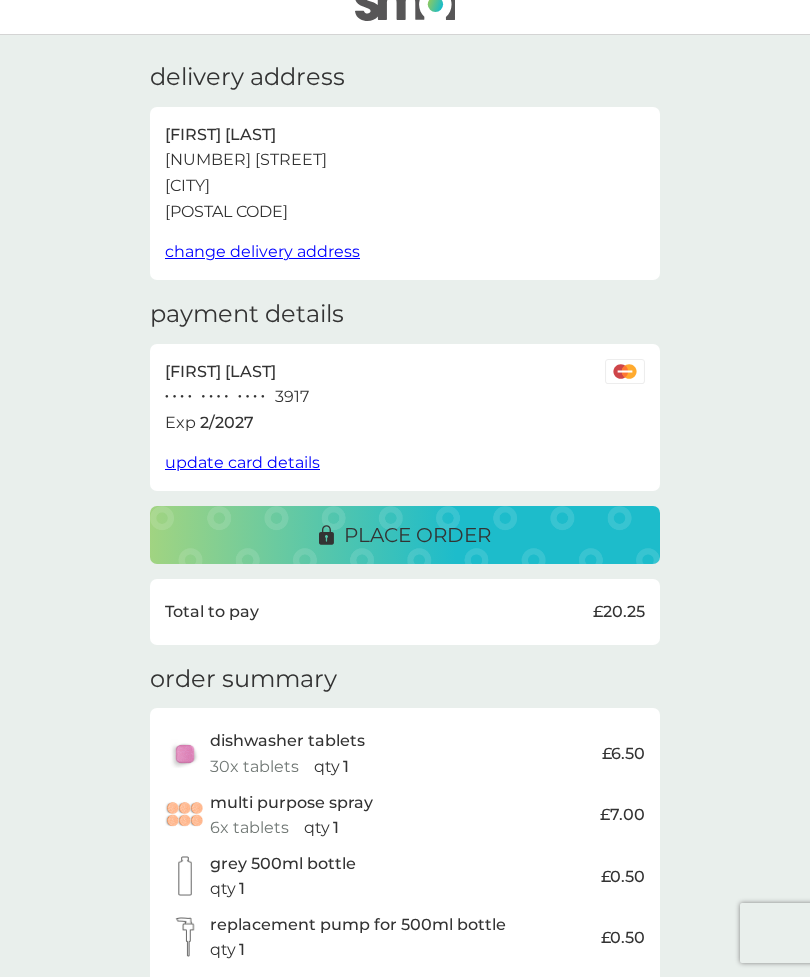 scroll, scrollTop: 22, scrollLeft: 0, axis: vertical 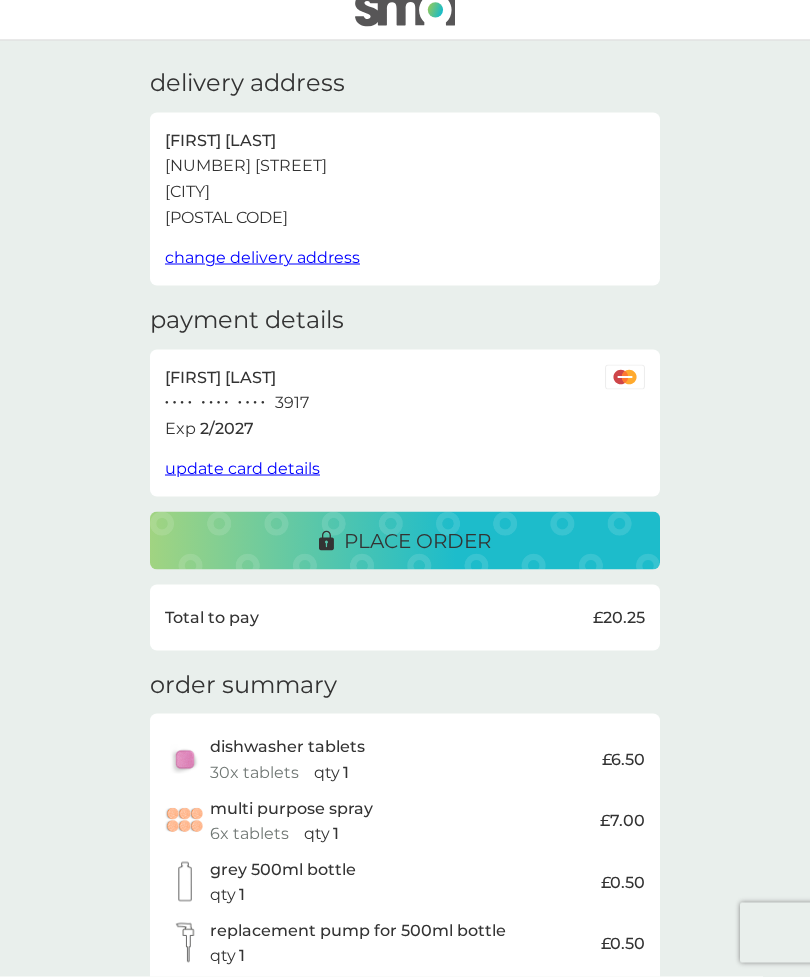 click on "place order" at bounding box center (417, 541) 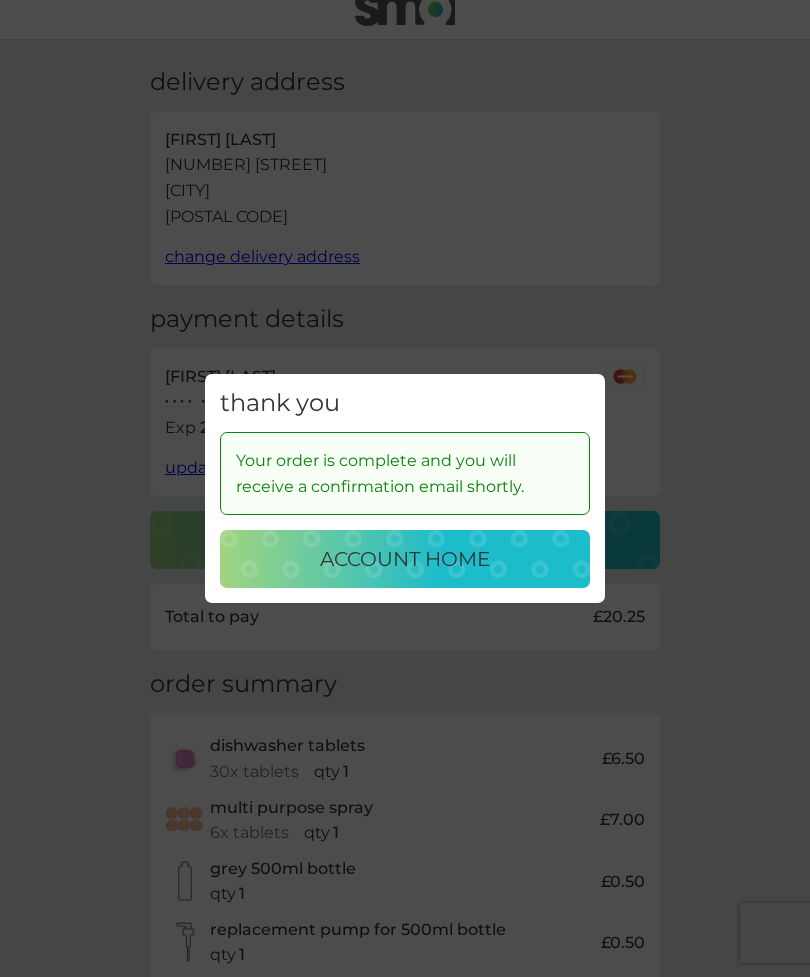click on "thank you Your order is complete and you will receive a confirmation email shortly. account home" at bounding box center [405, 488] 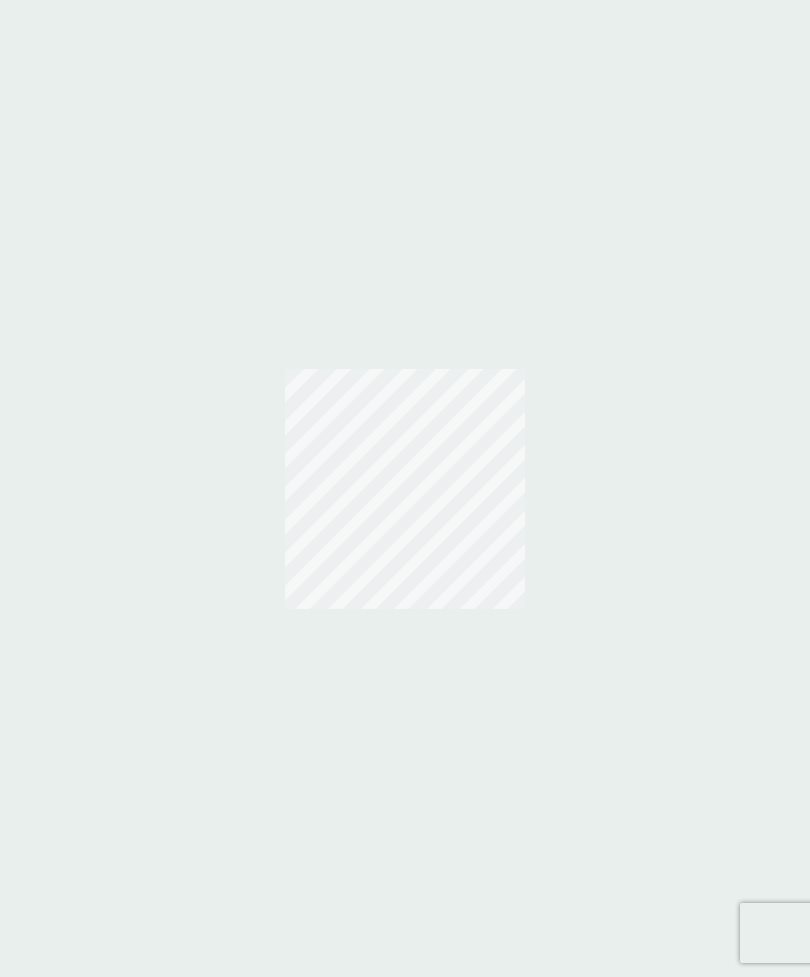 scroll, scrollTop: 0, scrollLeft: 0, axis: both 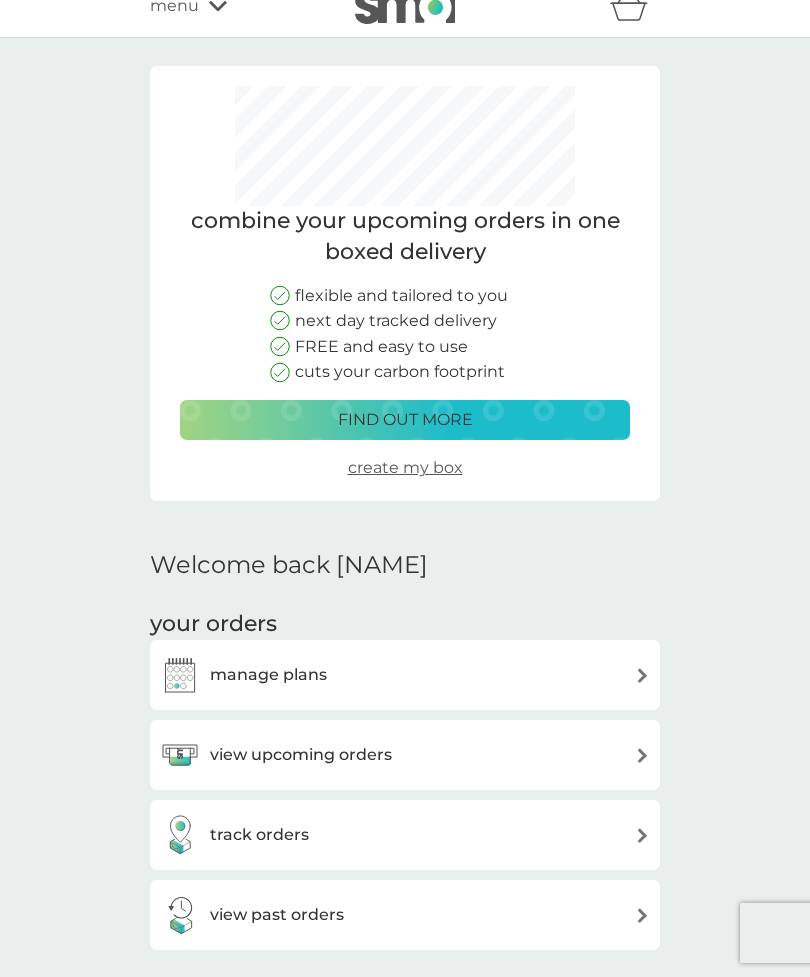 click at bounding box center [642, 675] 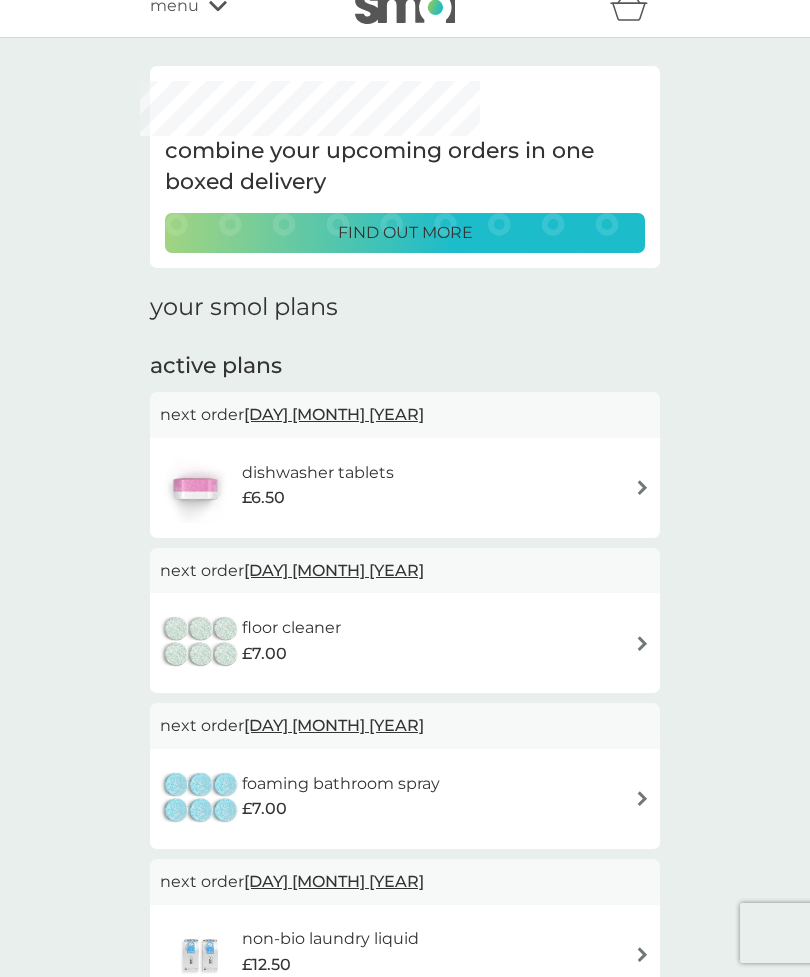 scroll, scrollTop: 0, scrollLeft: 0, axis: both 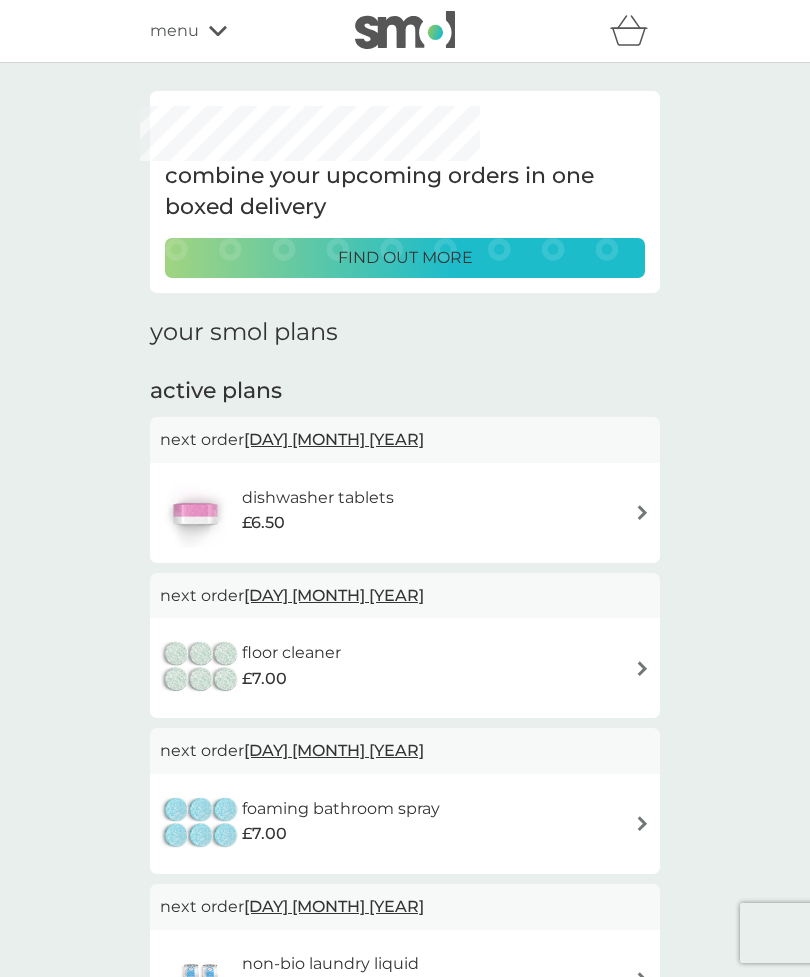 click on "[DAY] [MONTH] [YEAR]" at bounding box center (334, 439) 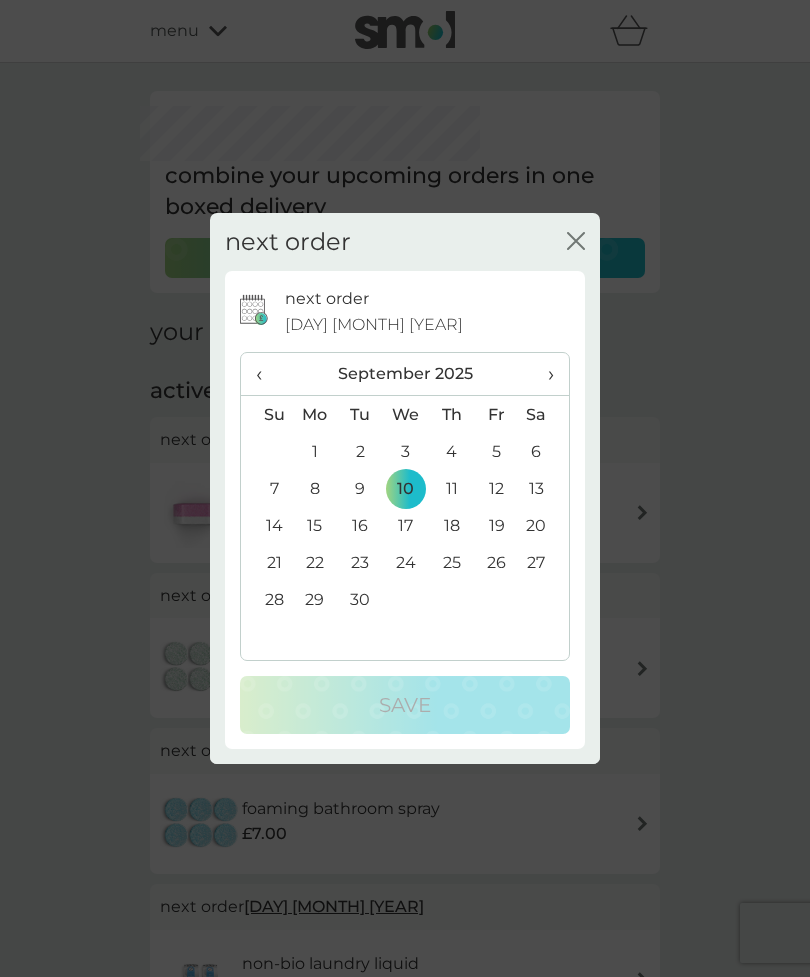 click on "Sa" at bounding box center [544, 415] 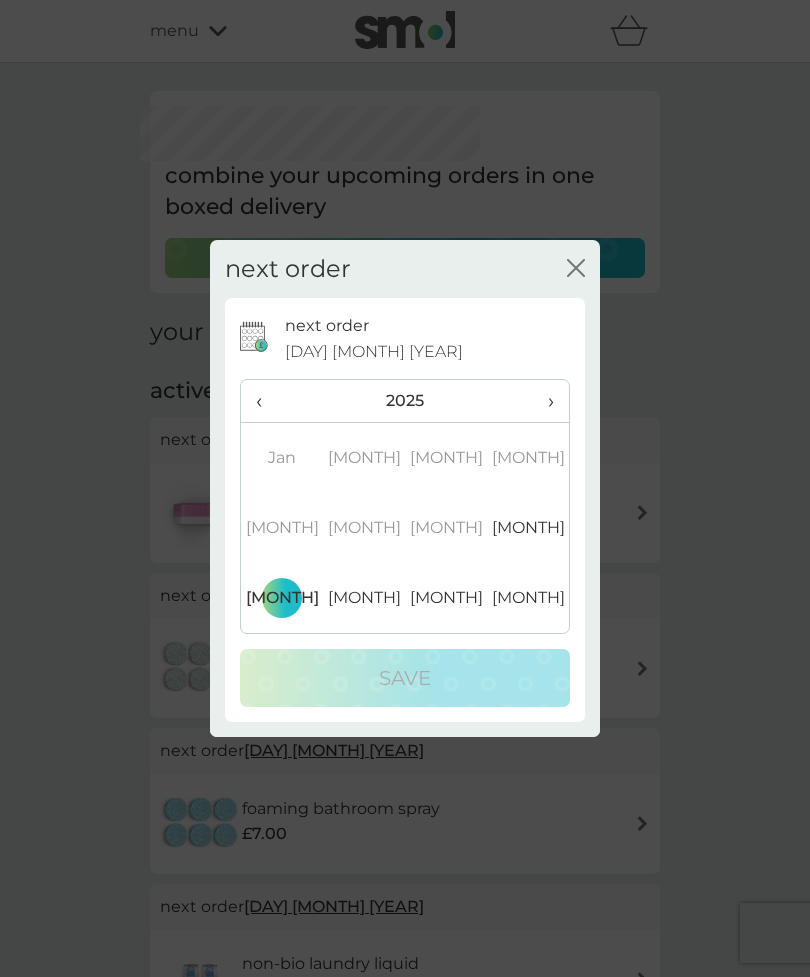 click on "Oct" at bounding box center [364, 598] 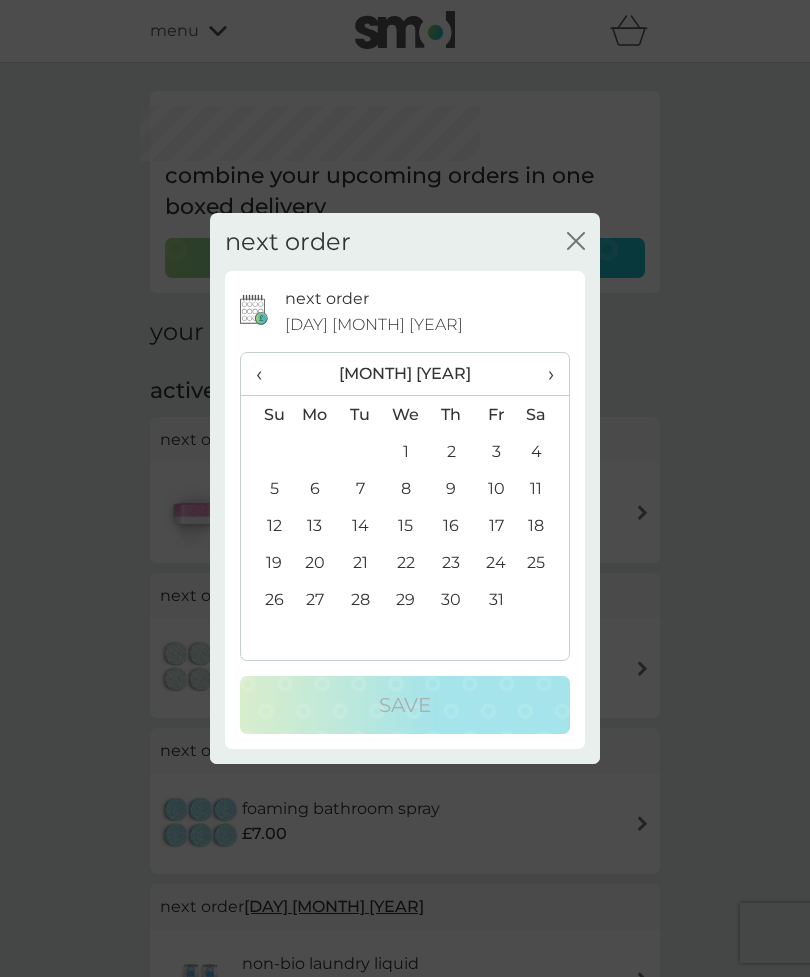 click on "17" at bounding box center [496, 525] 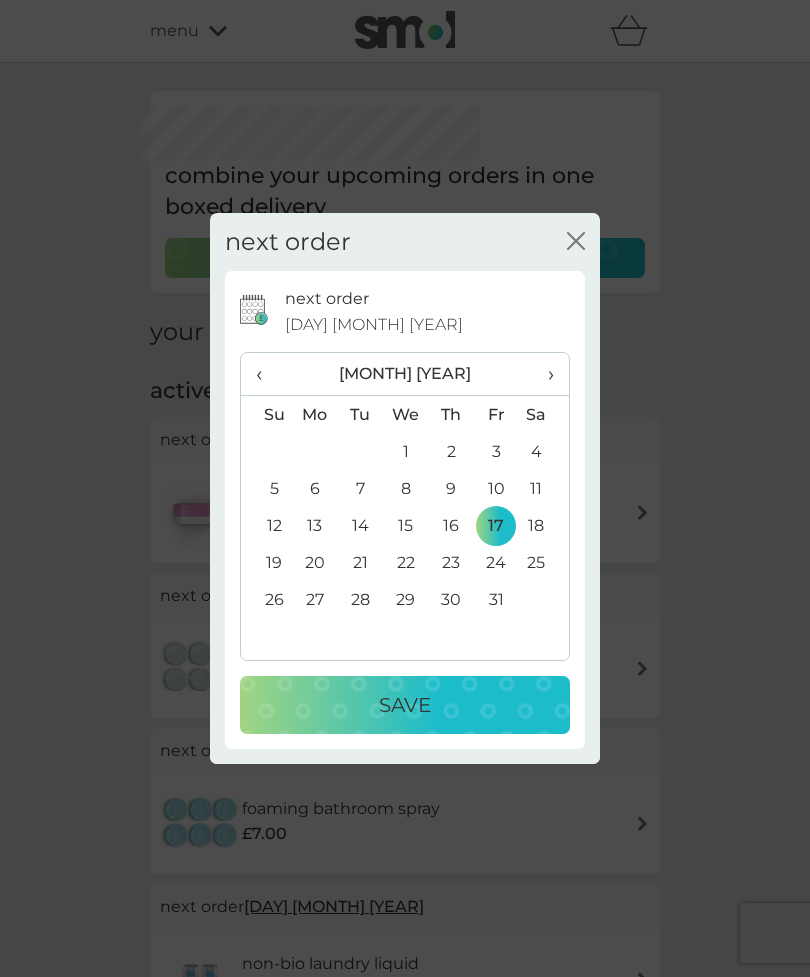 click on "10" at bounding box center (496, 488) 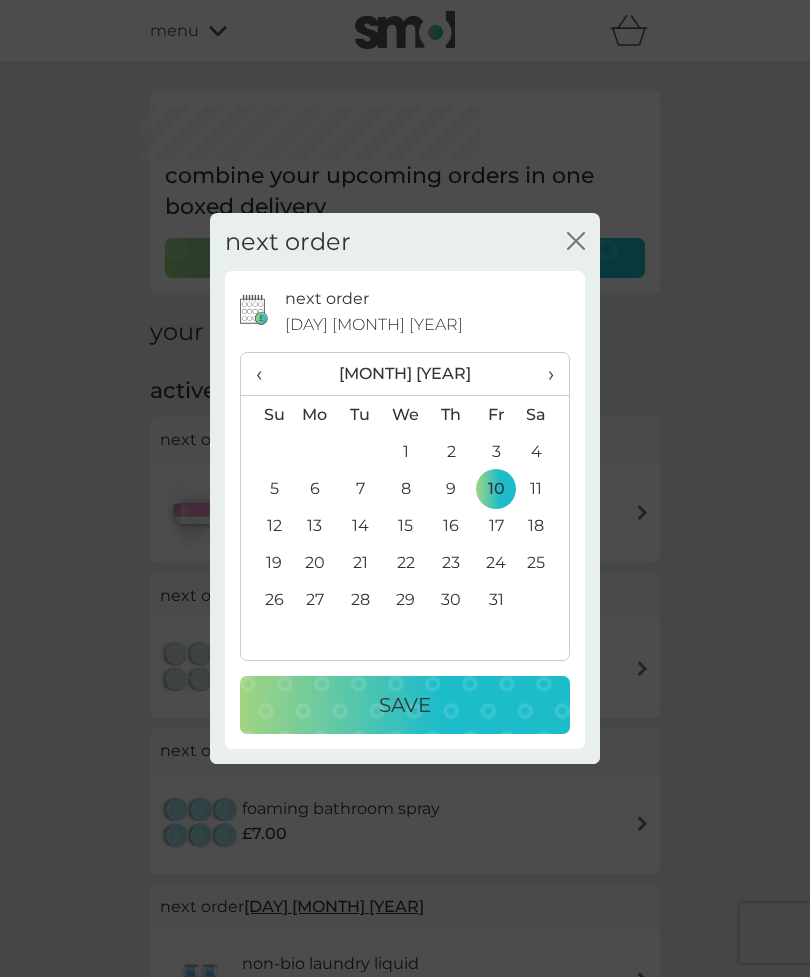 click on "Save" at bounding box center [405, 705] 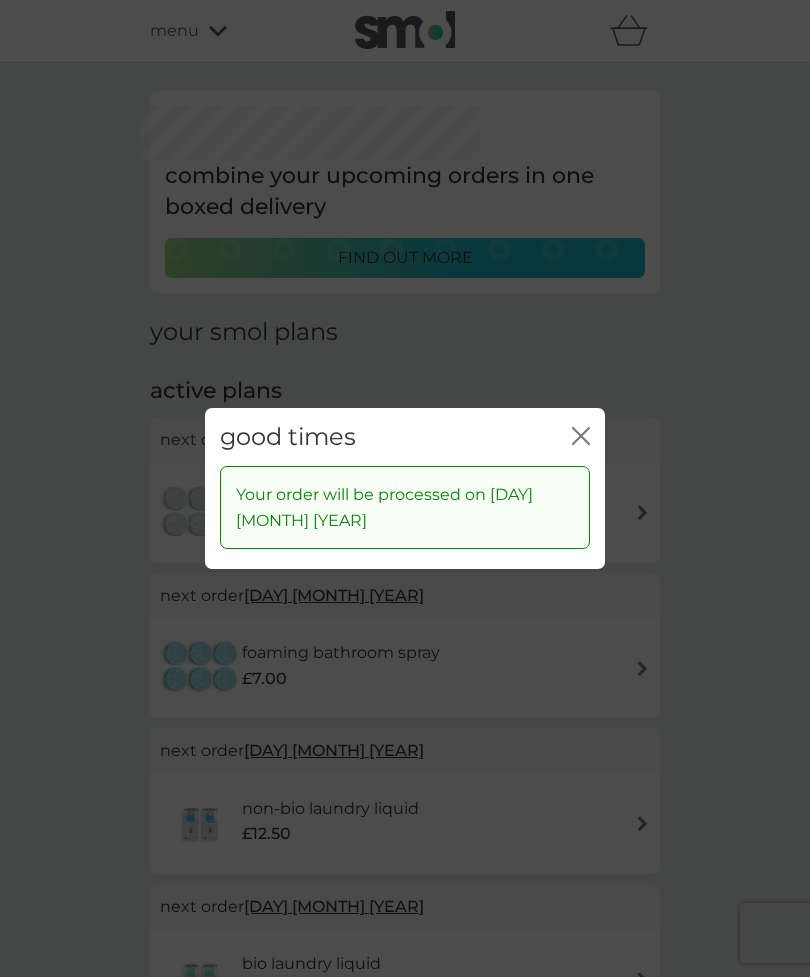 click on "good times close" at bounding box center (405, 437) 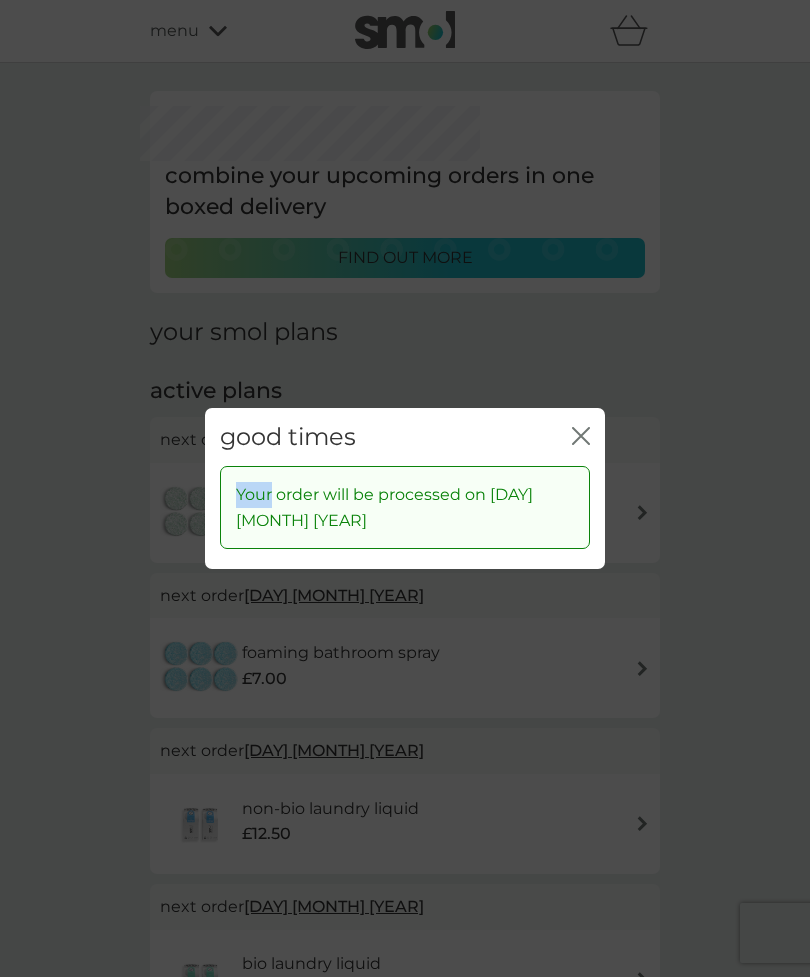 click on "good times close" at bounding box center [405, 437] 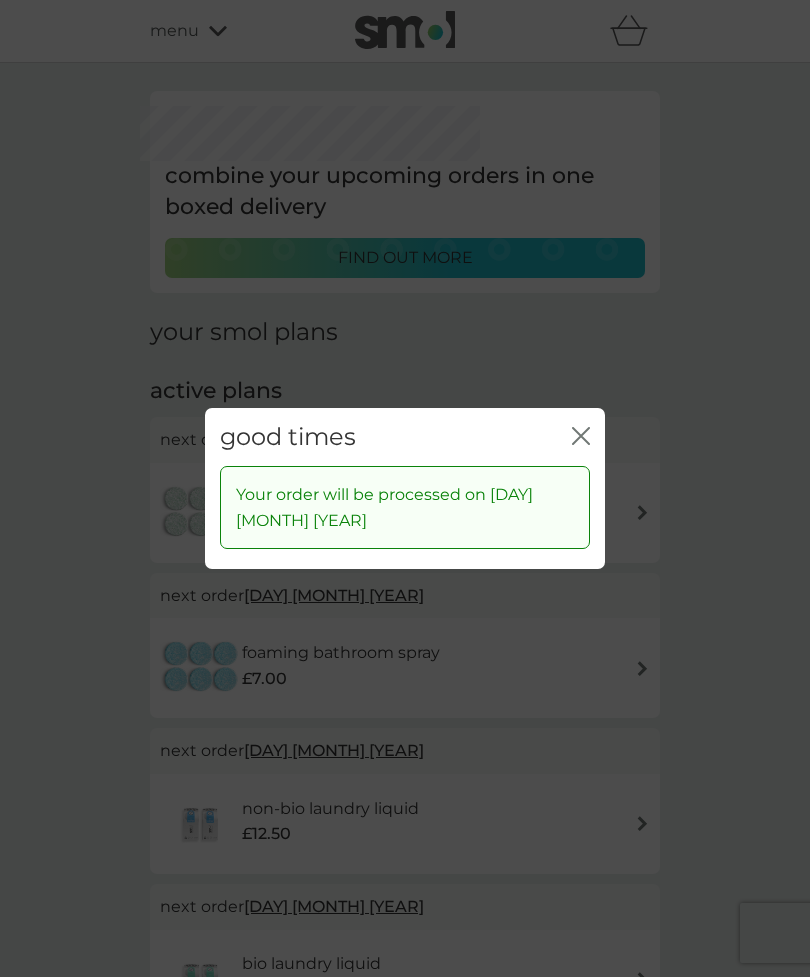click on "good times close Your order will be processed on 10 Oct 2025" at bounding box center (405, 488) 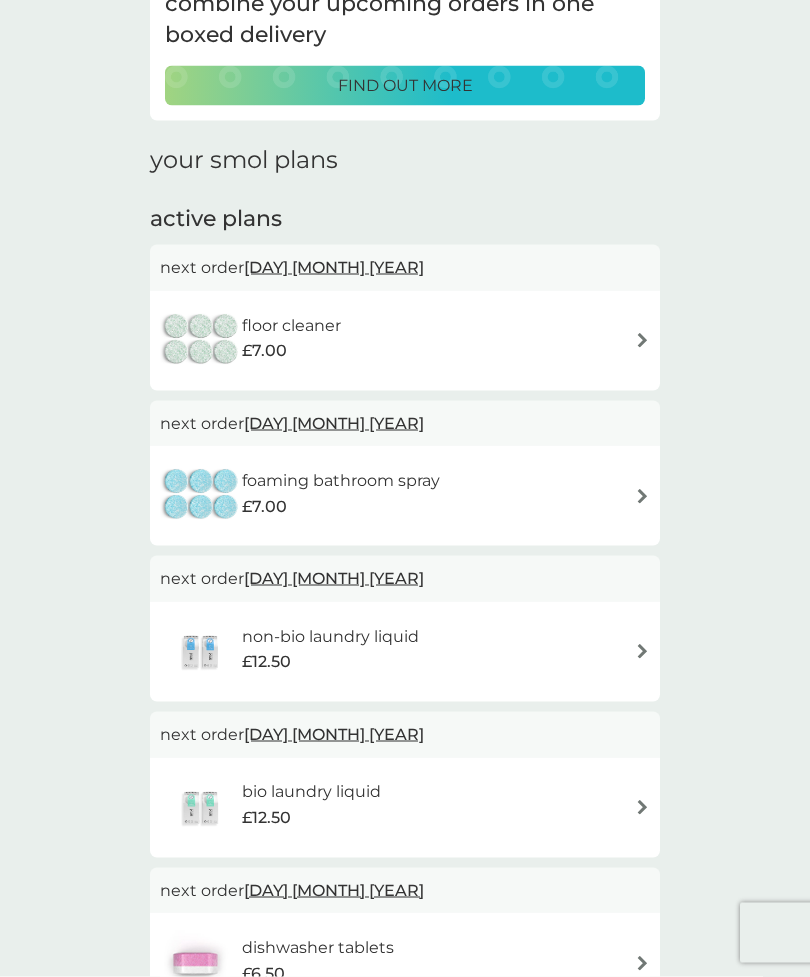 scroll, scrollTop: 0, scrollLeft: 0, axis: both 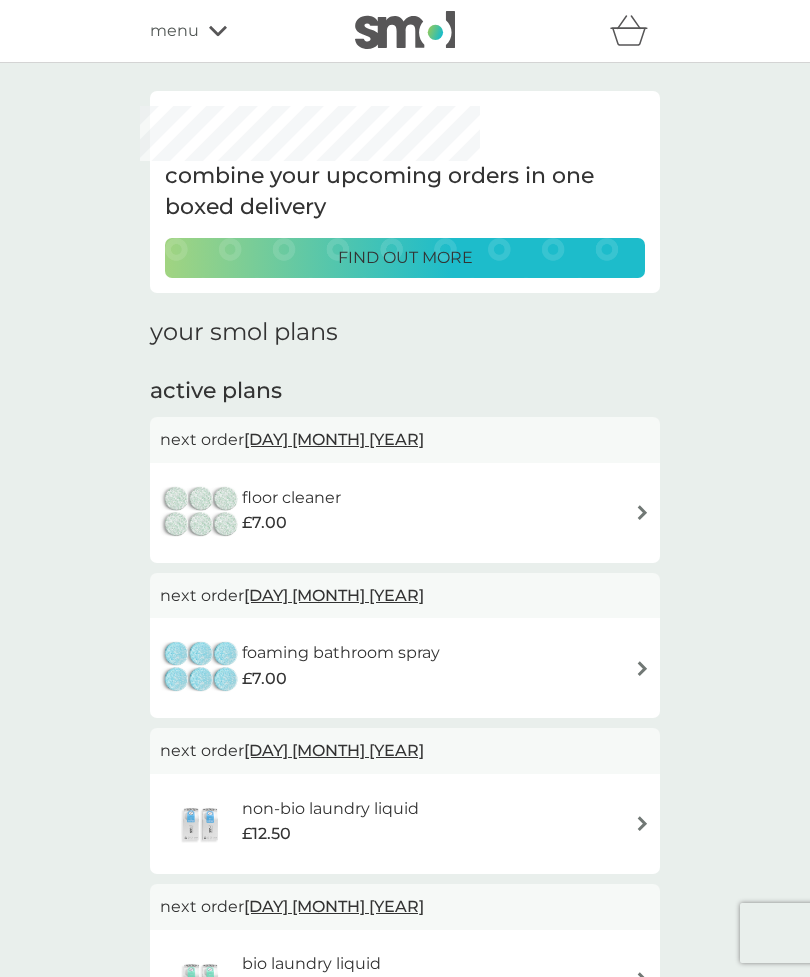 click on "menu" at bounding box center [235, 31] 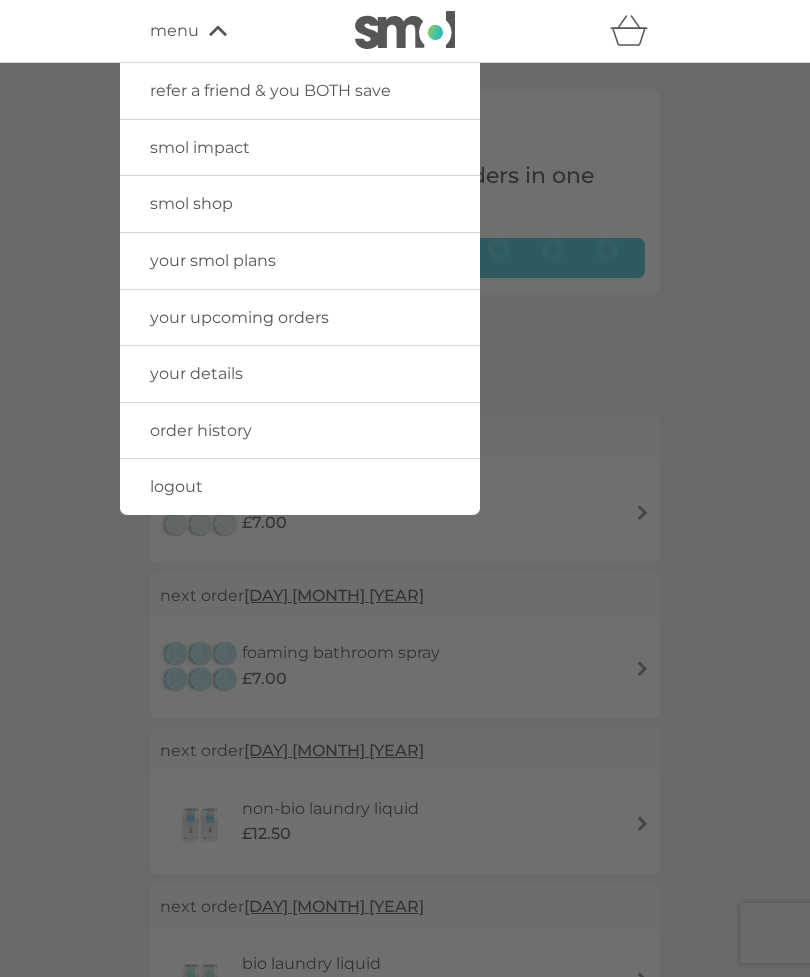 click on "logout" at bounding box center (176, 486) 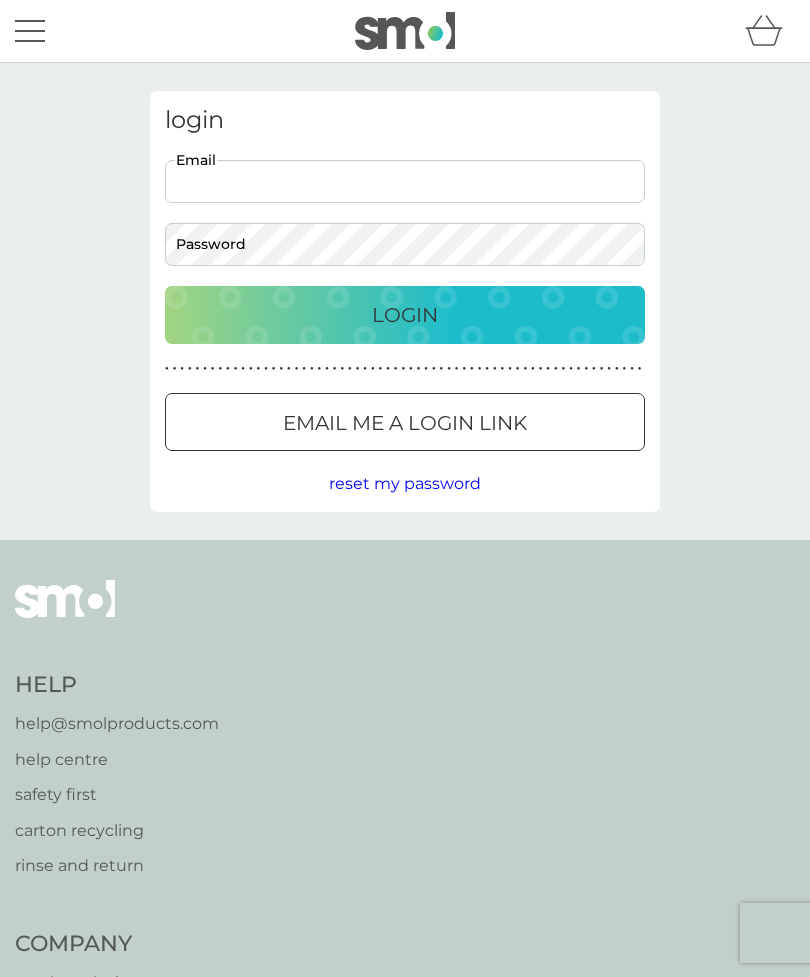 scroll, scrollTop: 0, scrollLeft: 0, axis: both 